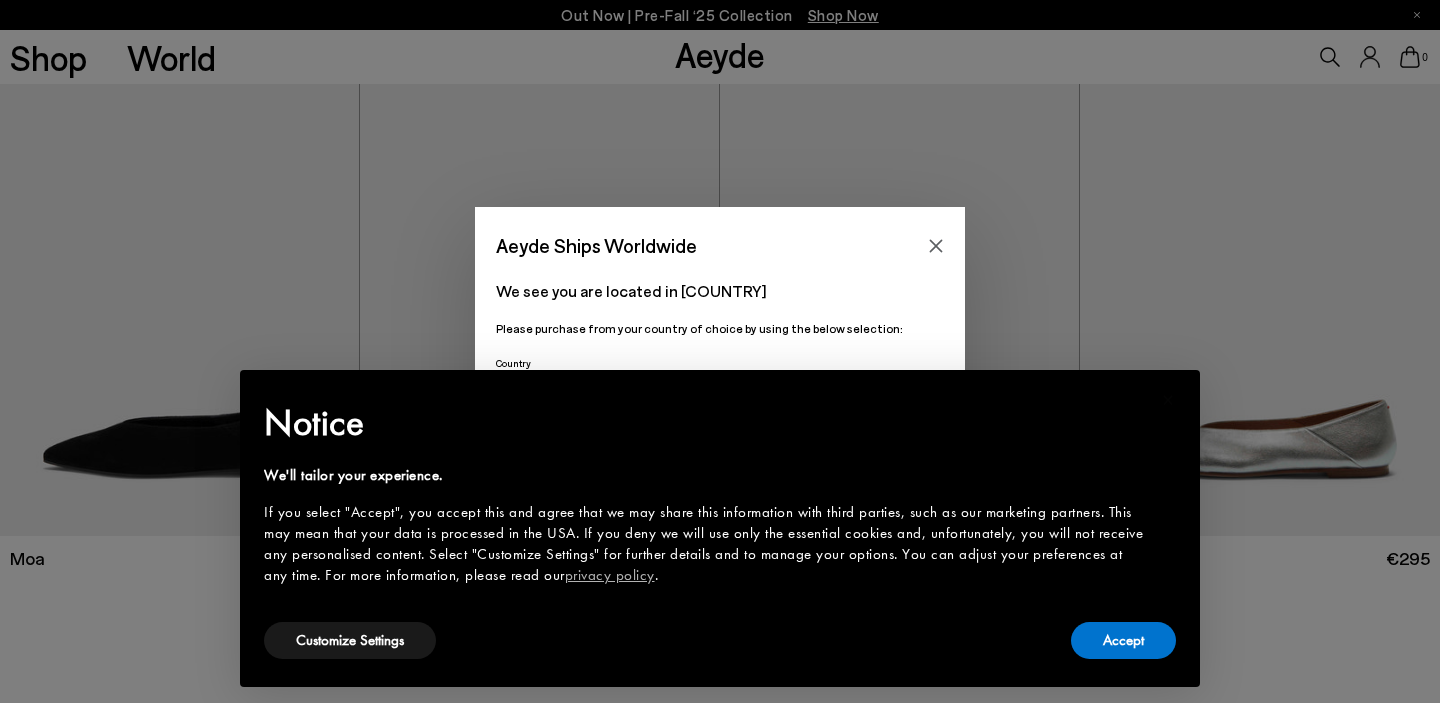 scroll, scrollTop: 0, scrollLeft: 0, axis: both 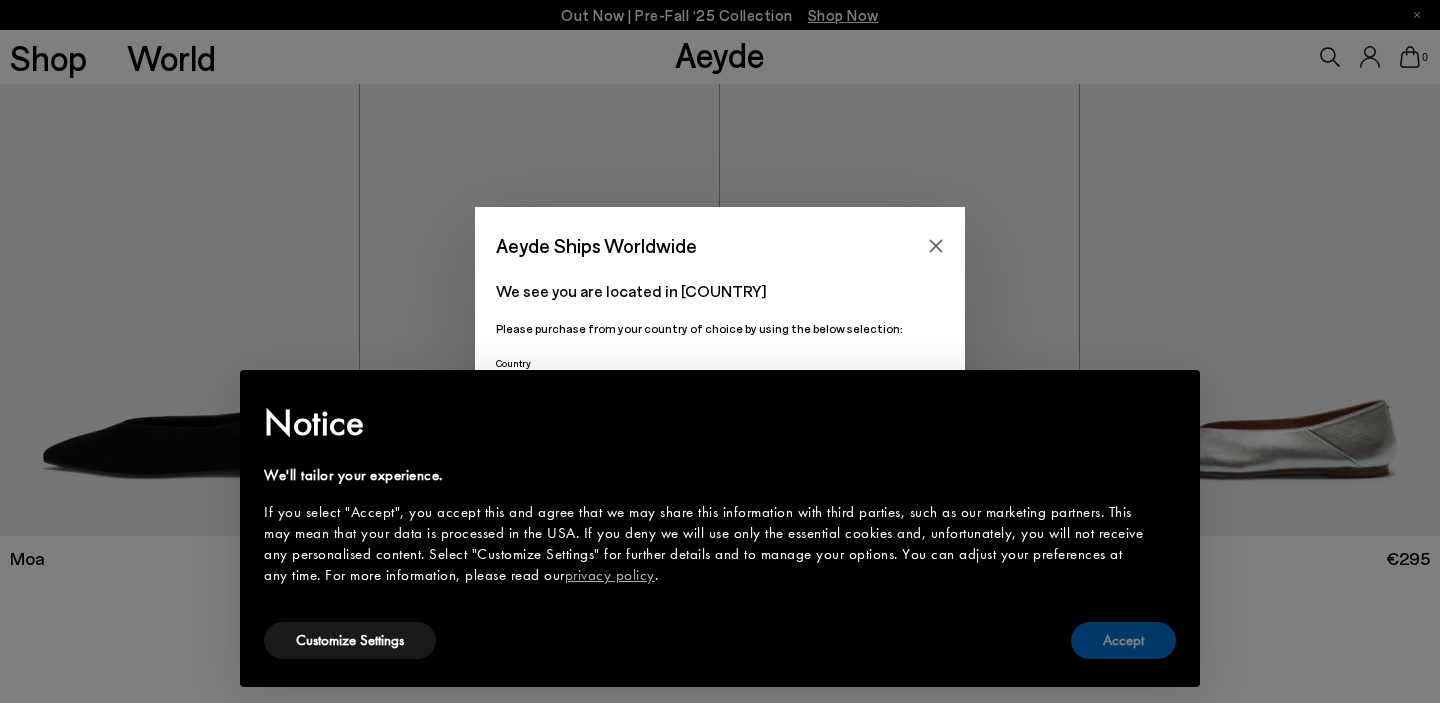 click on "Accept" at bounding box center (1123, 640) 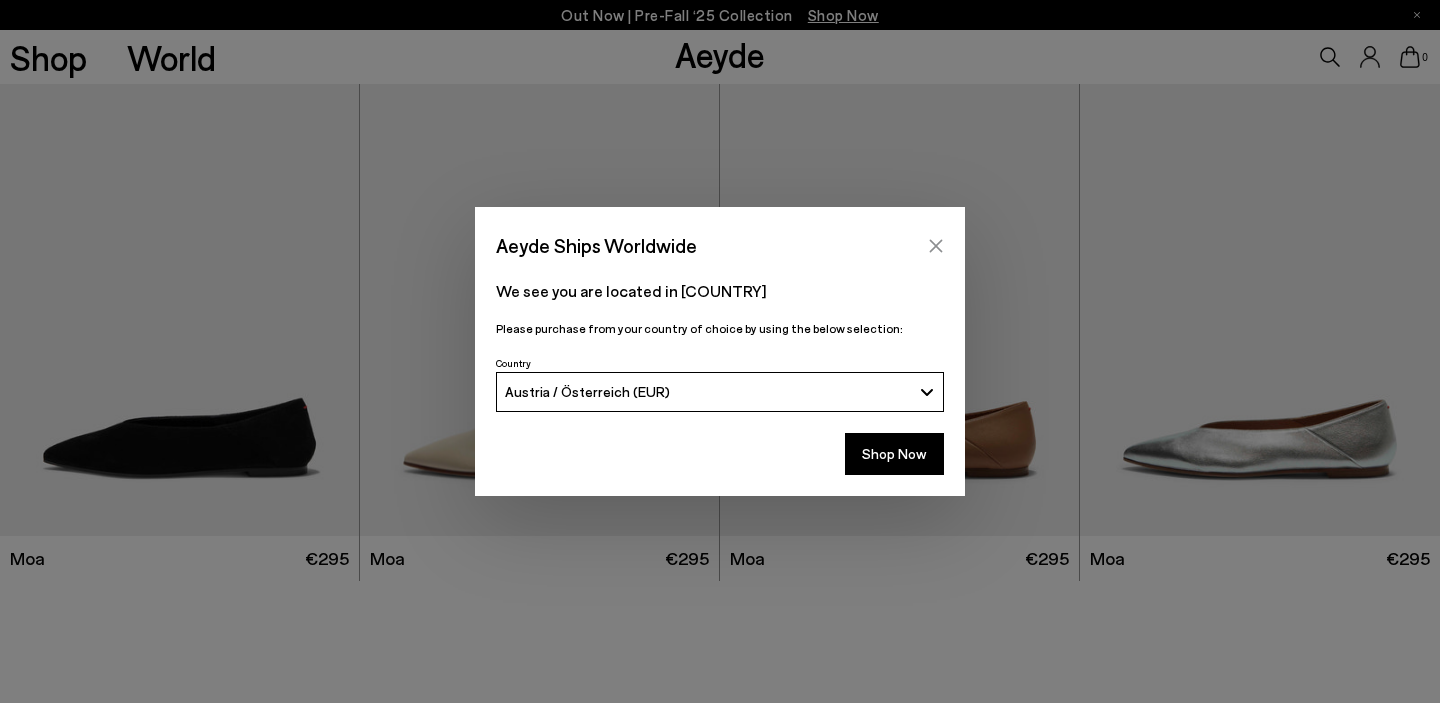 click 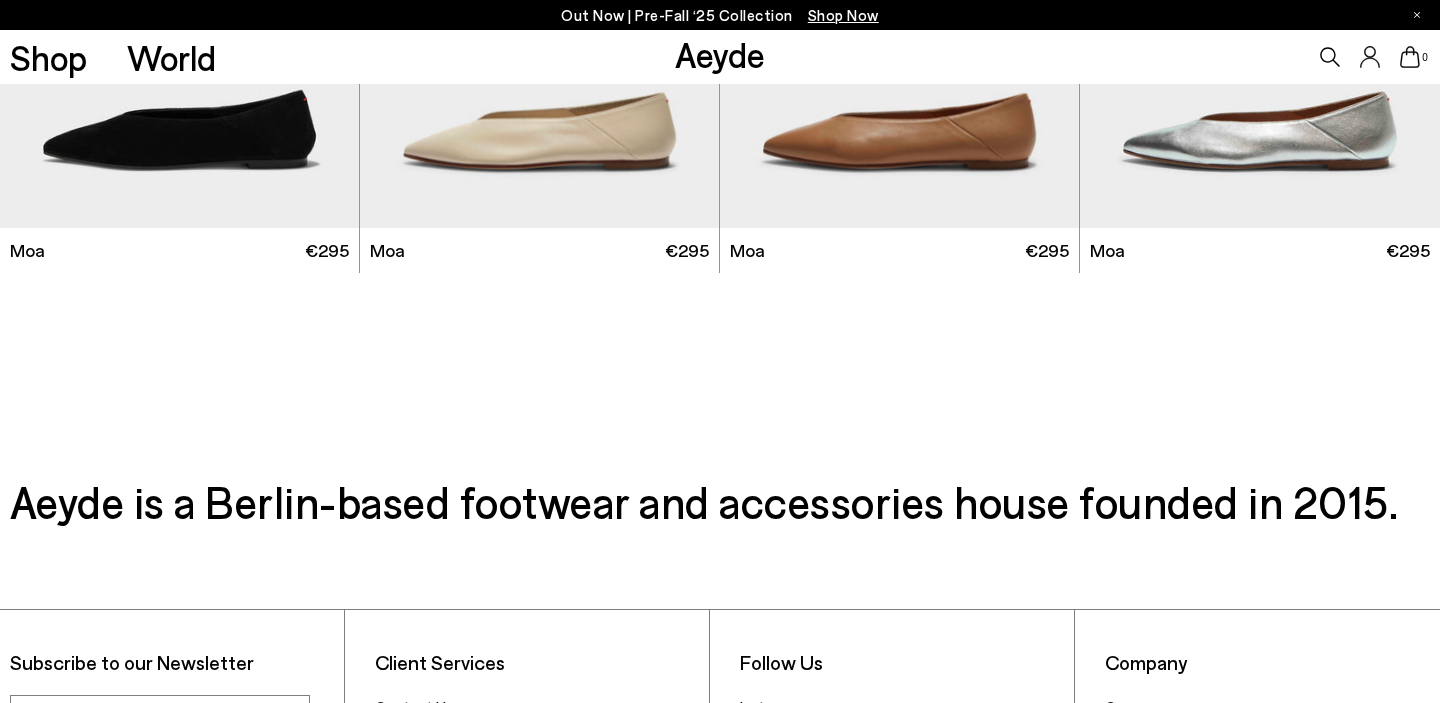 scroll, scrollTop: 0, scrollLeft: 0, axis: both 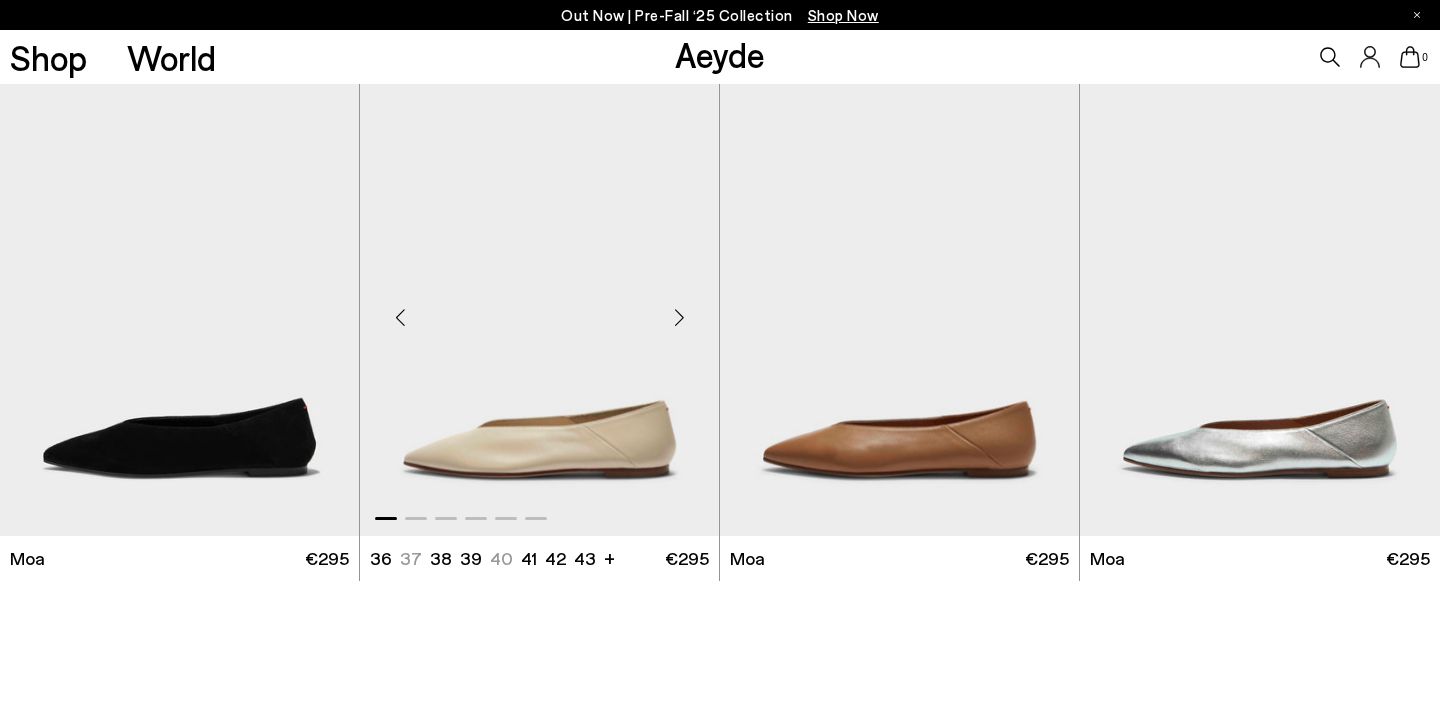 click at bounding box center (679, 318) 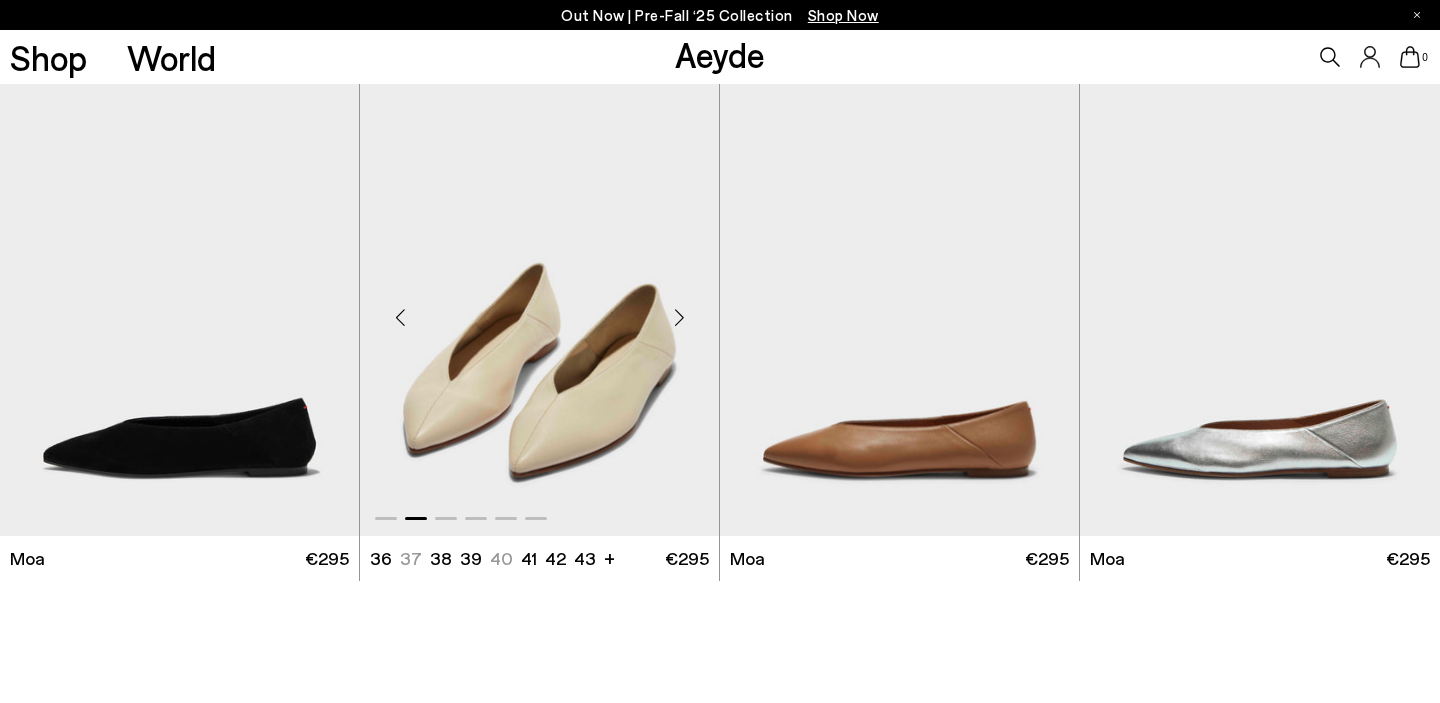 click at bounding box center (679, 318) 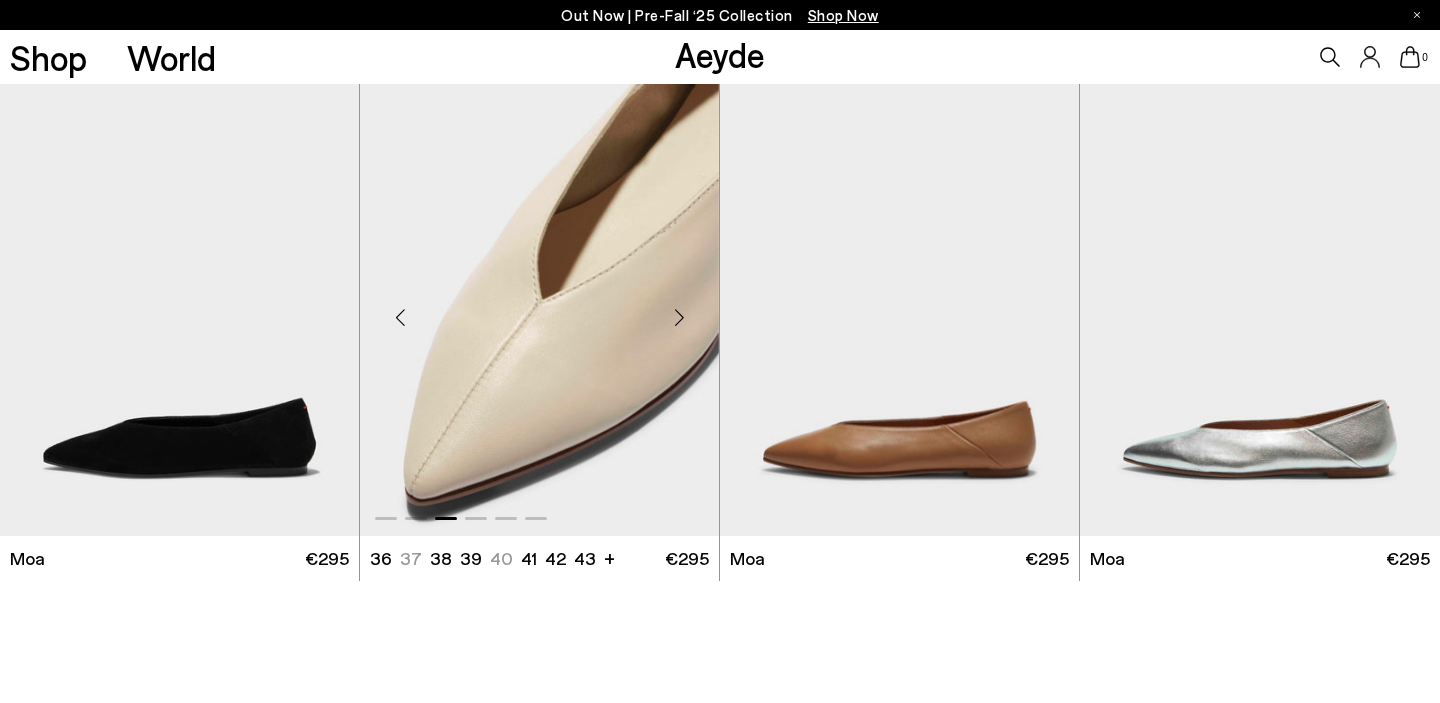 click at bounding box center [539, 309] 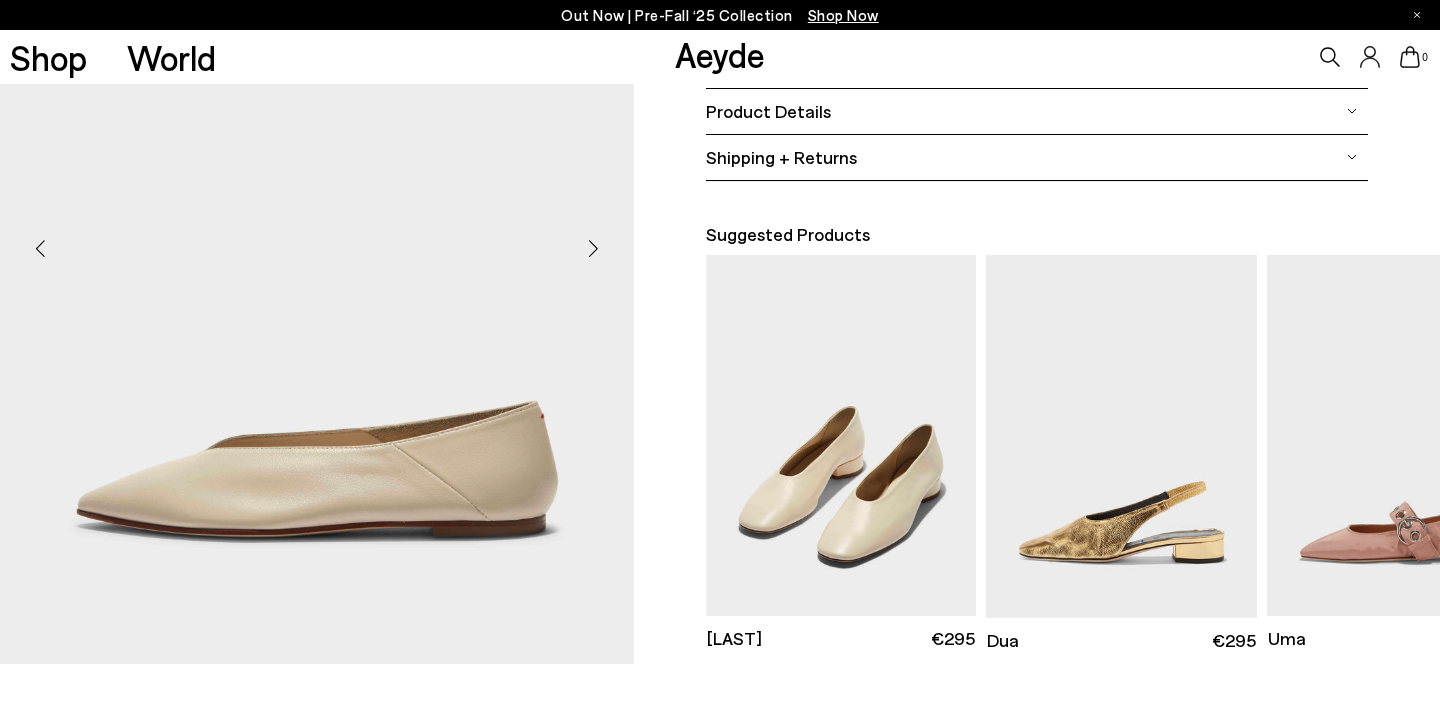 scroll, scrollTop: 333, scrollLeft: 0, axis: vertical 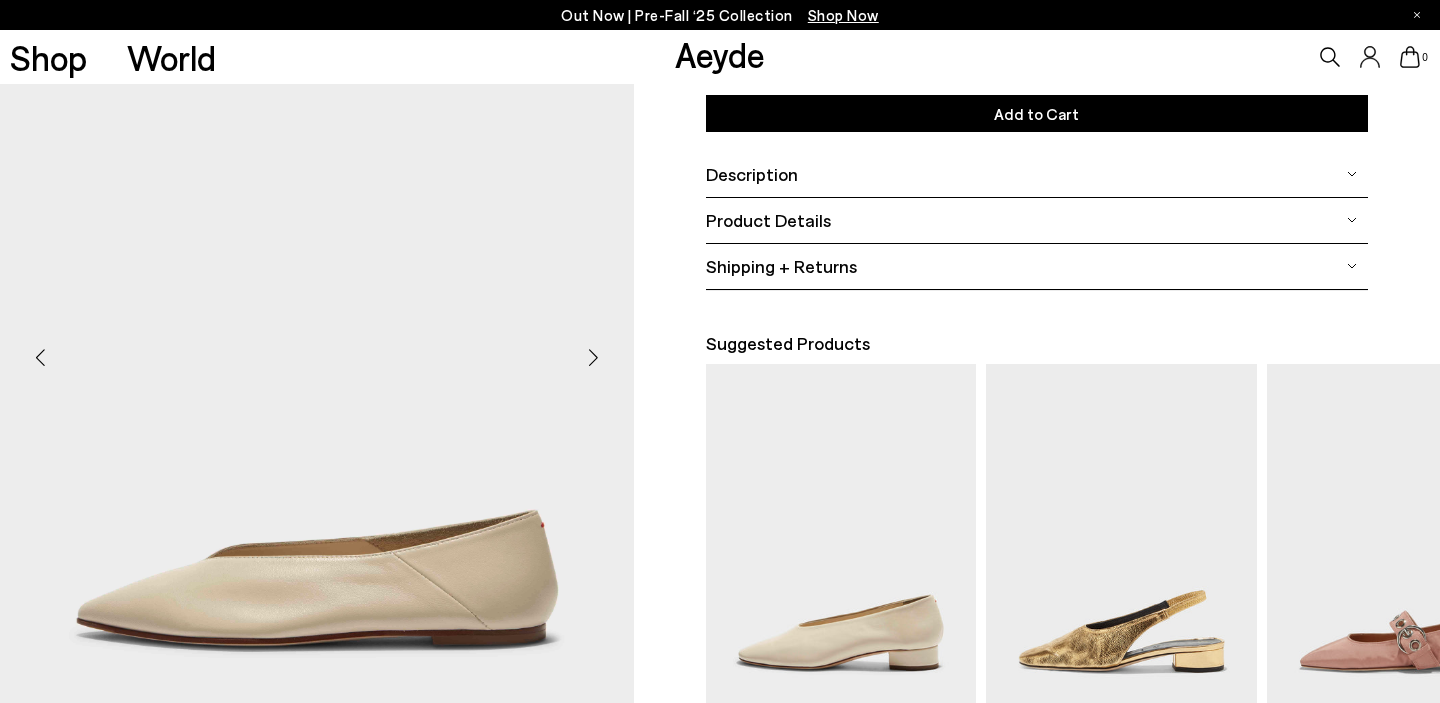 click at bounding box center (594, 358) 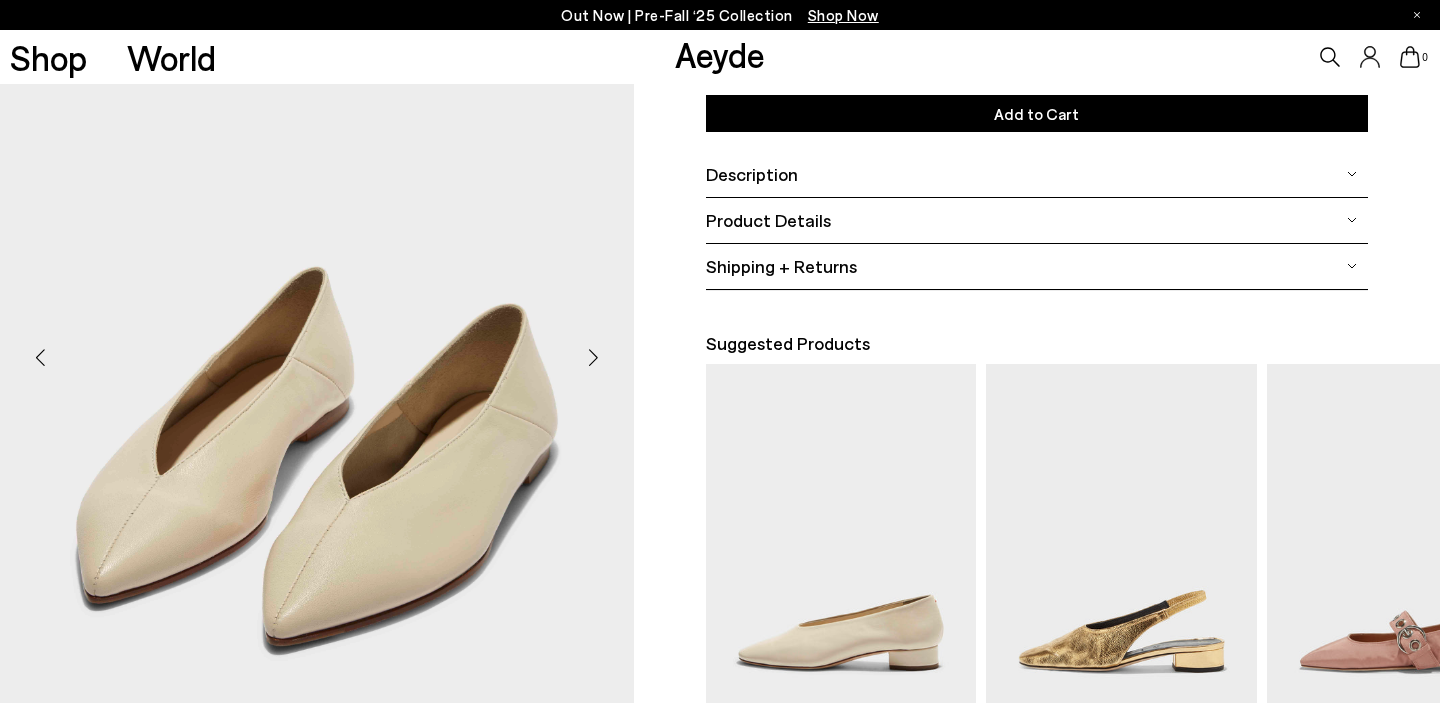 click at bounding box center (594, 358) 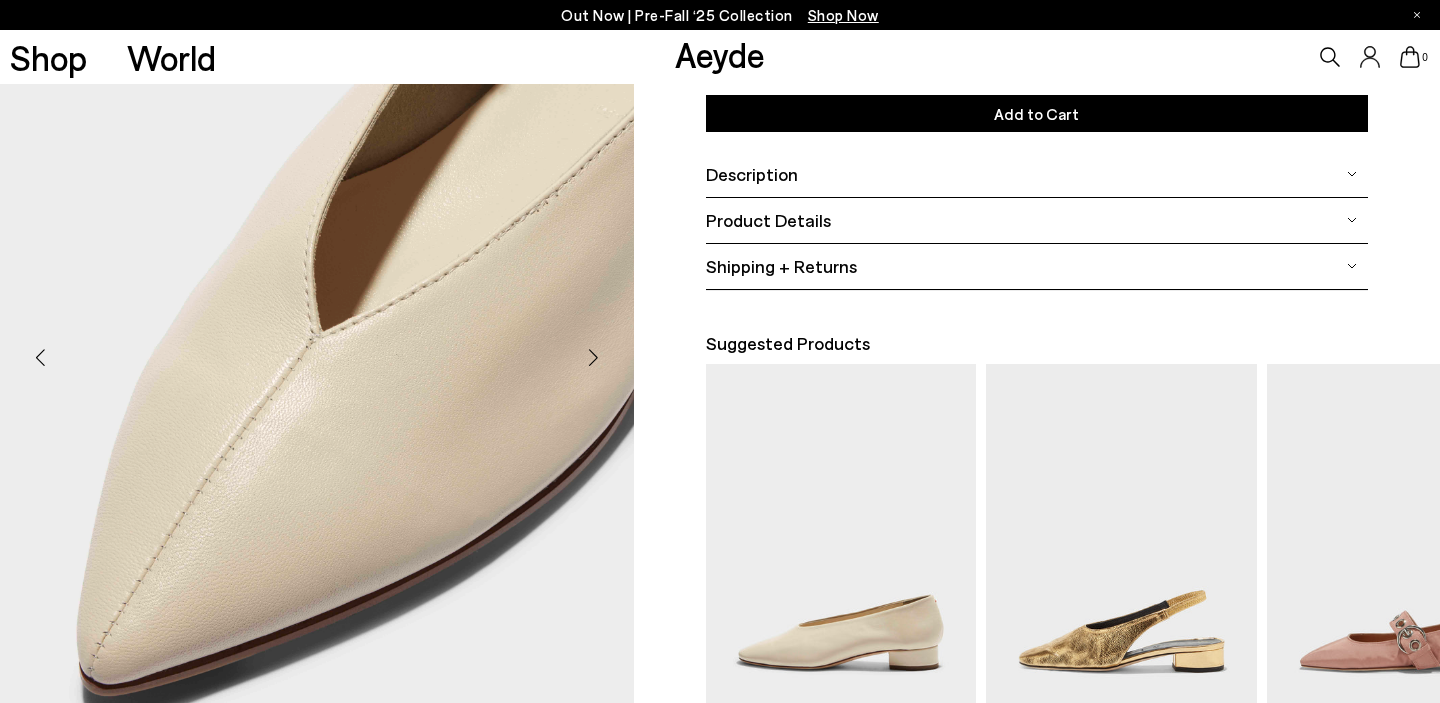 click at bounding box center (594, 358) 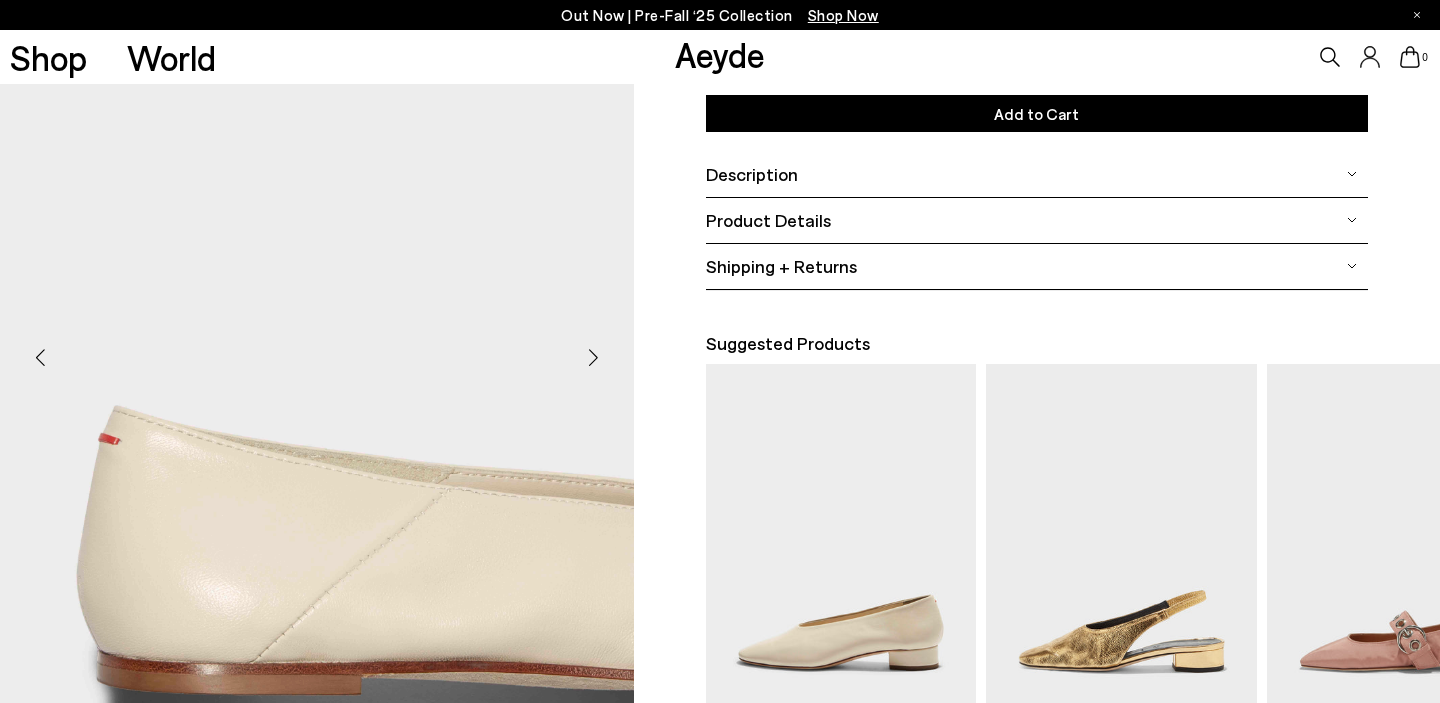 click at bounding box center (594, 358) 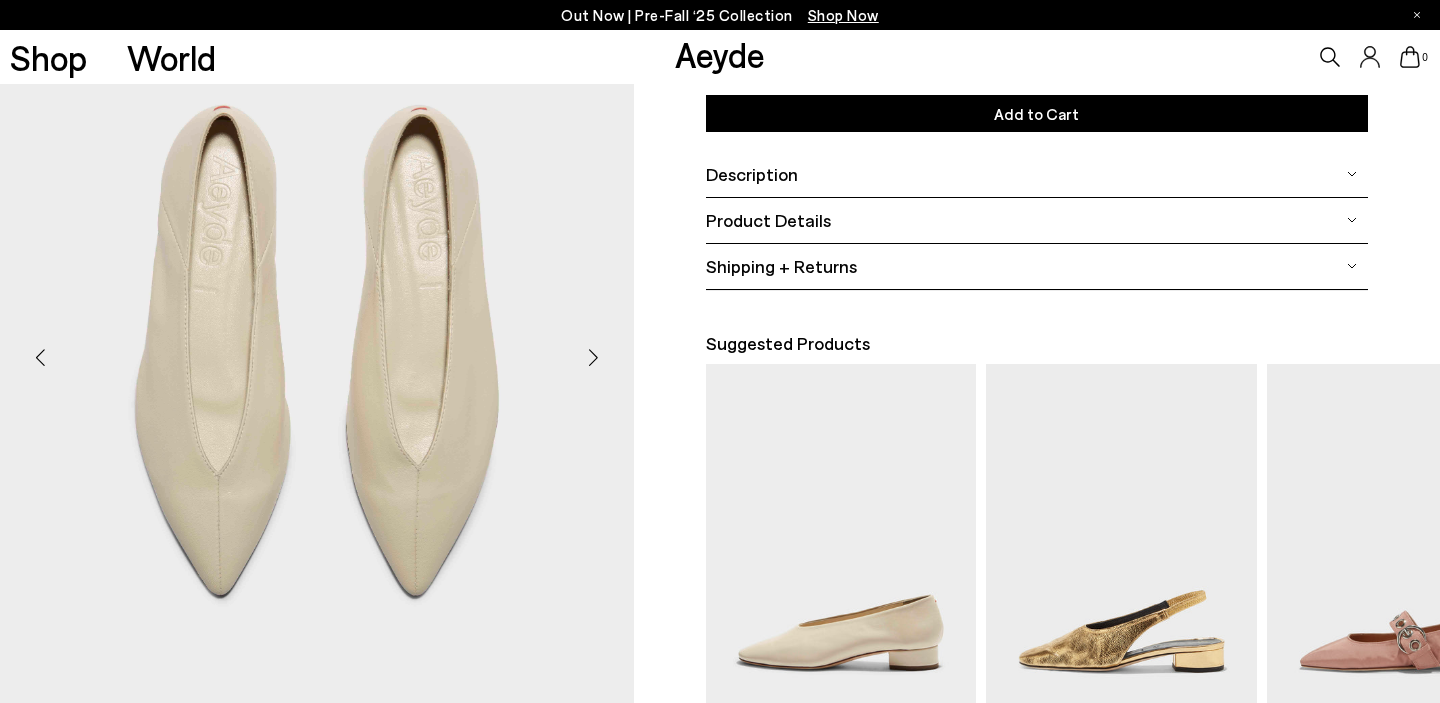 click at bounding box center (594, 358) 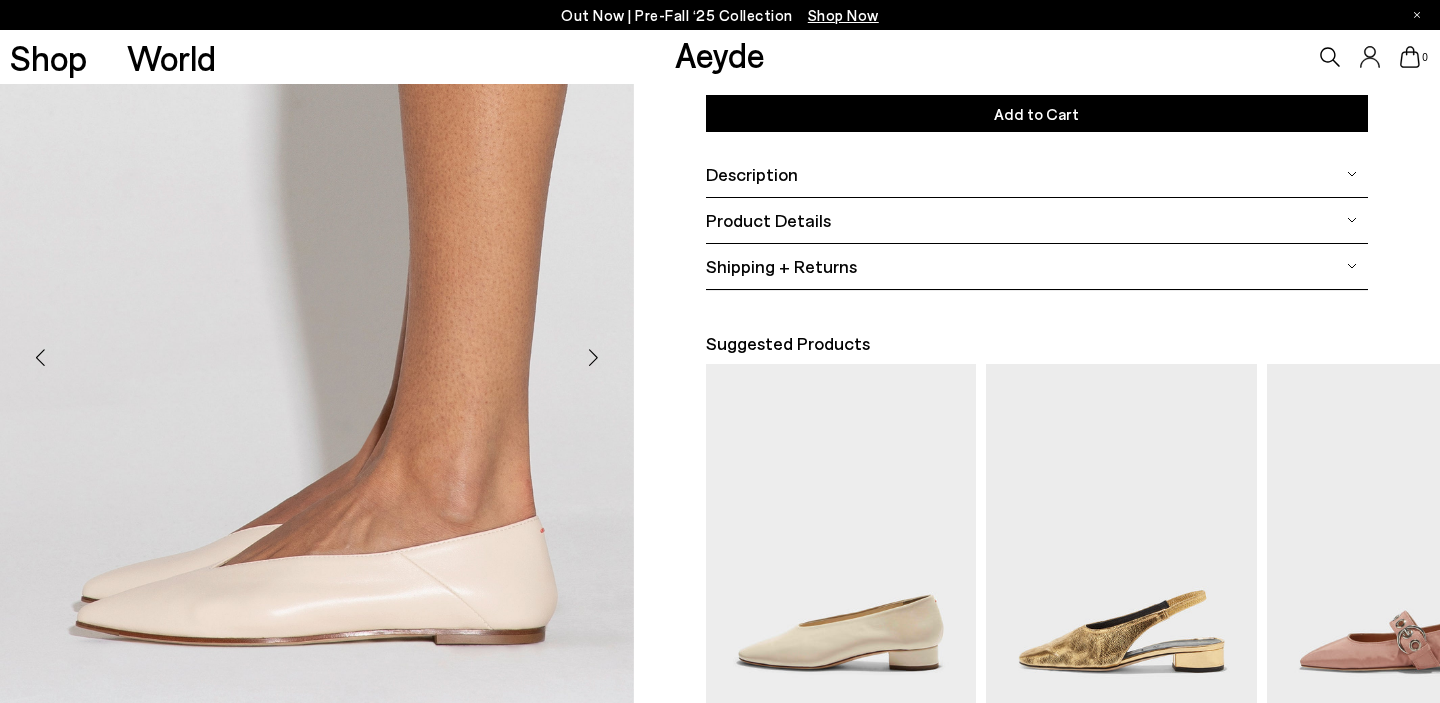 click at bounding box center [594, 358] 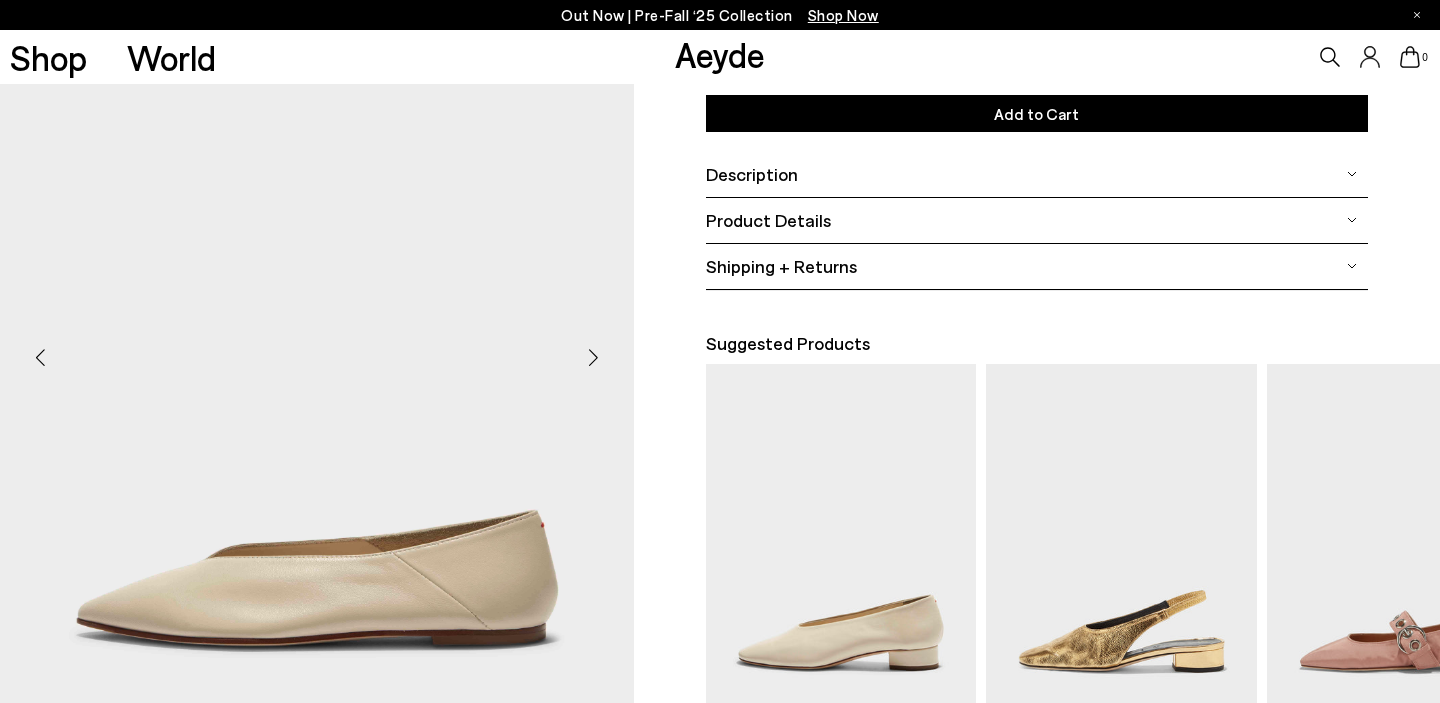 click at bounding box center [594, 358] 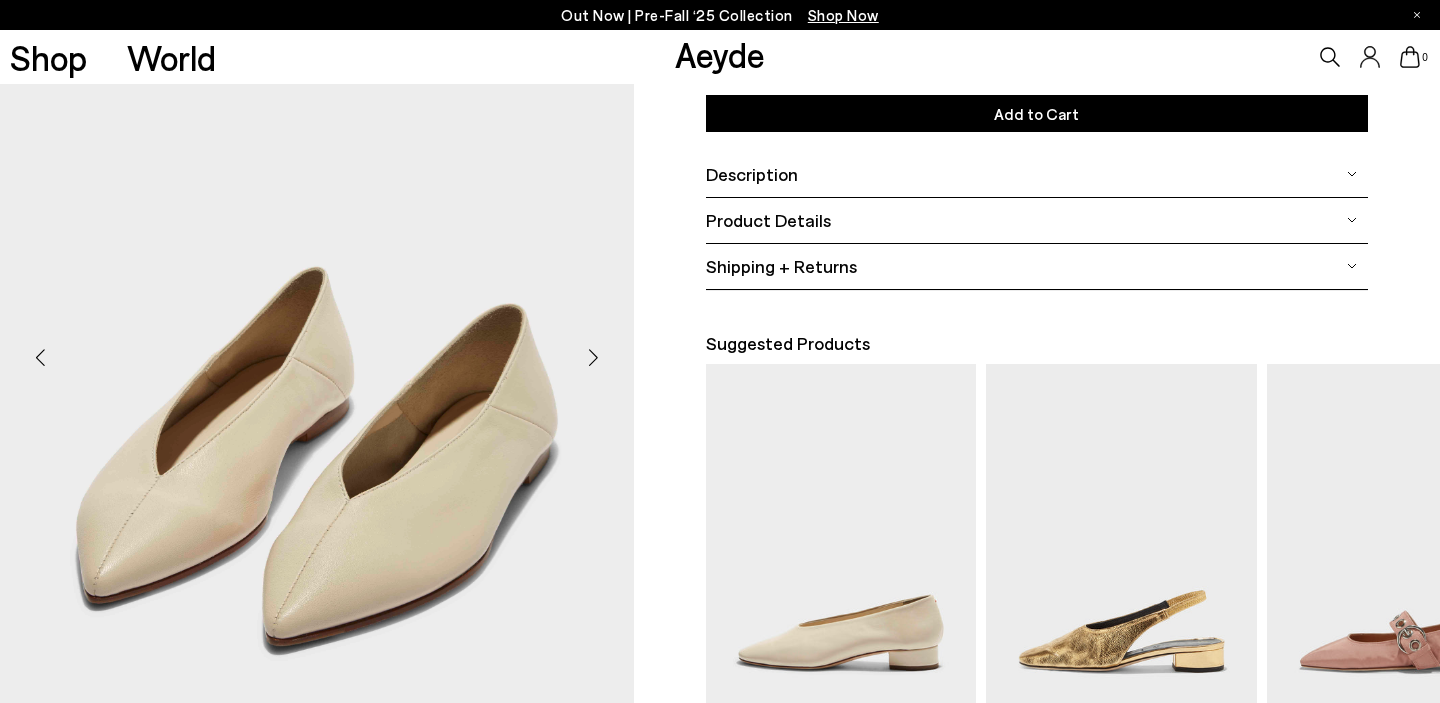 click at bounding box center (594, 358) 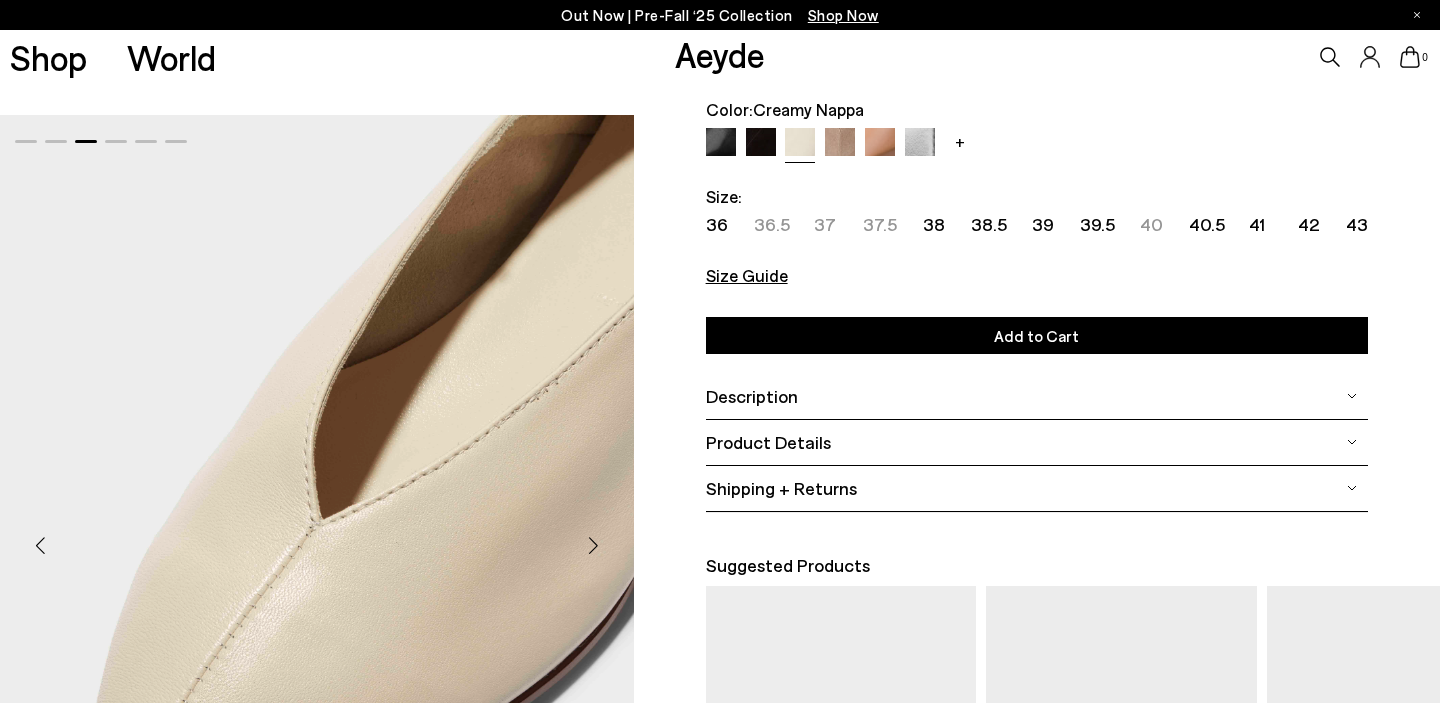 scroll, scrollTop: 131, scrollLeft: 0, axis: vertical 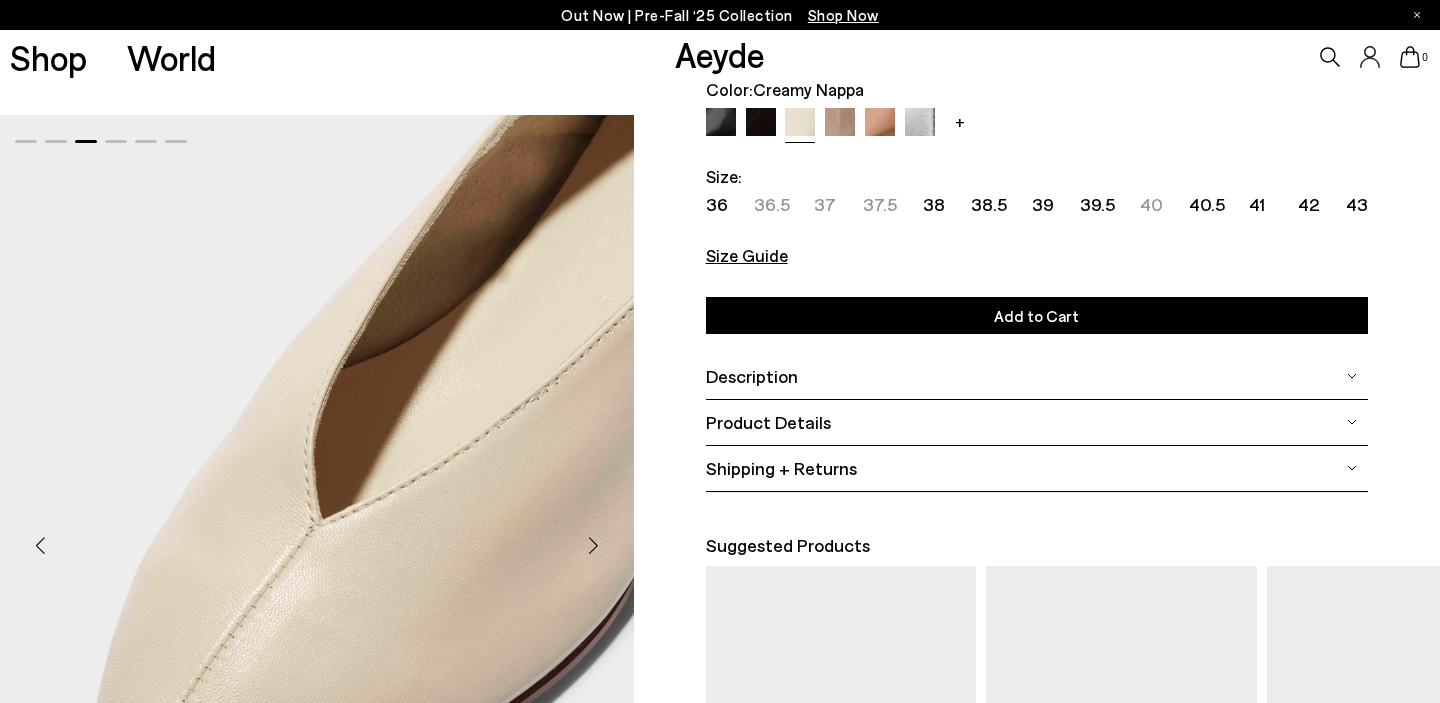 click on "37" at bounding box center [825, 204] 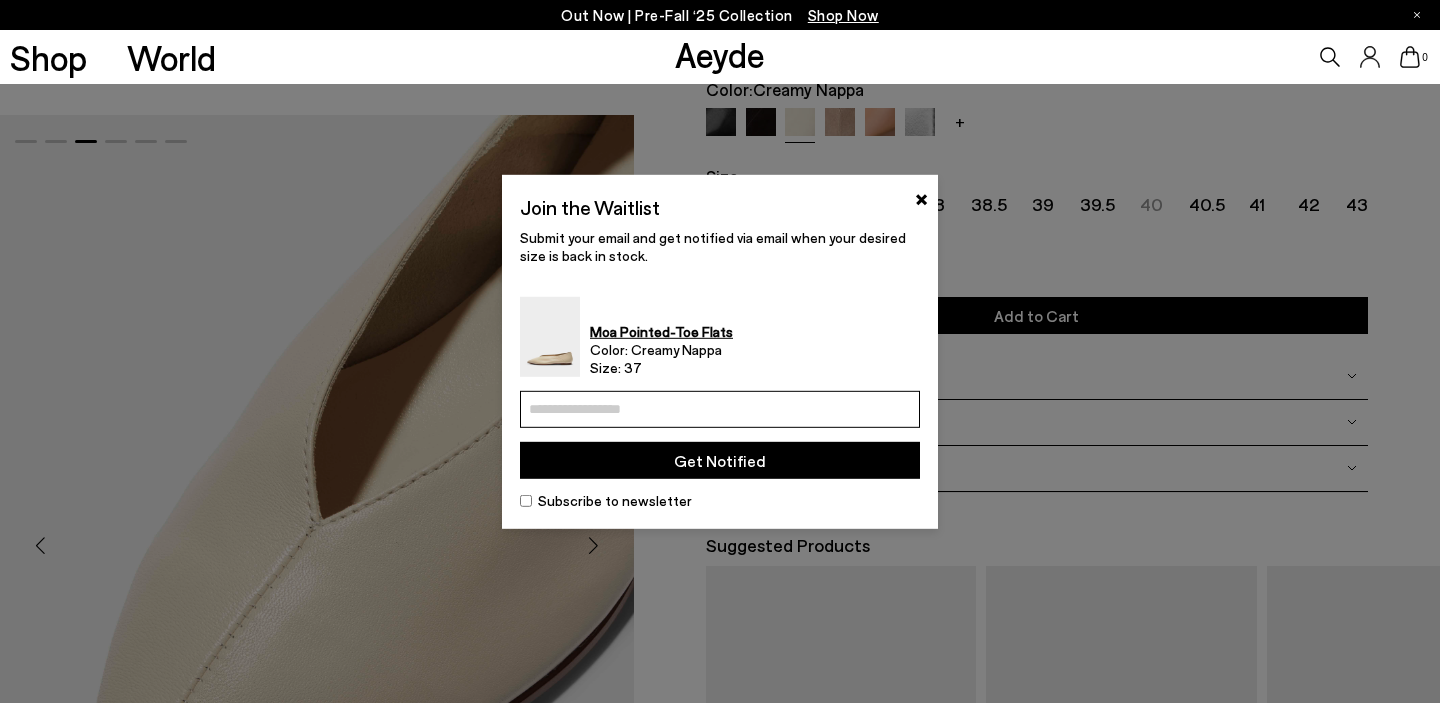 click at bounding box center [720, 409] 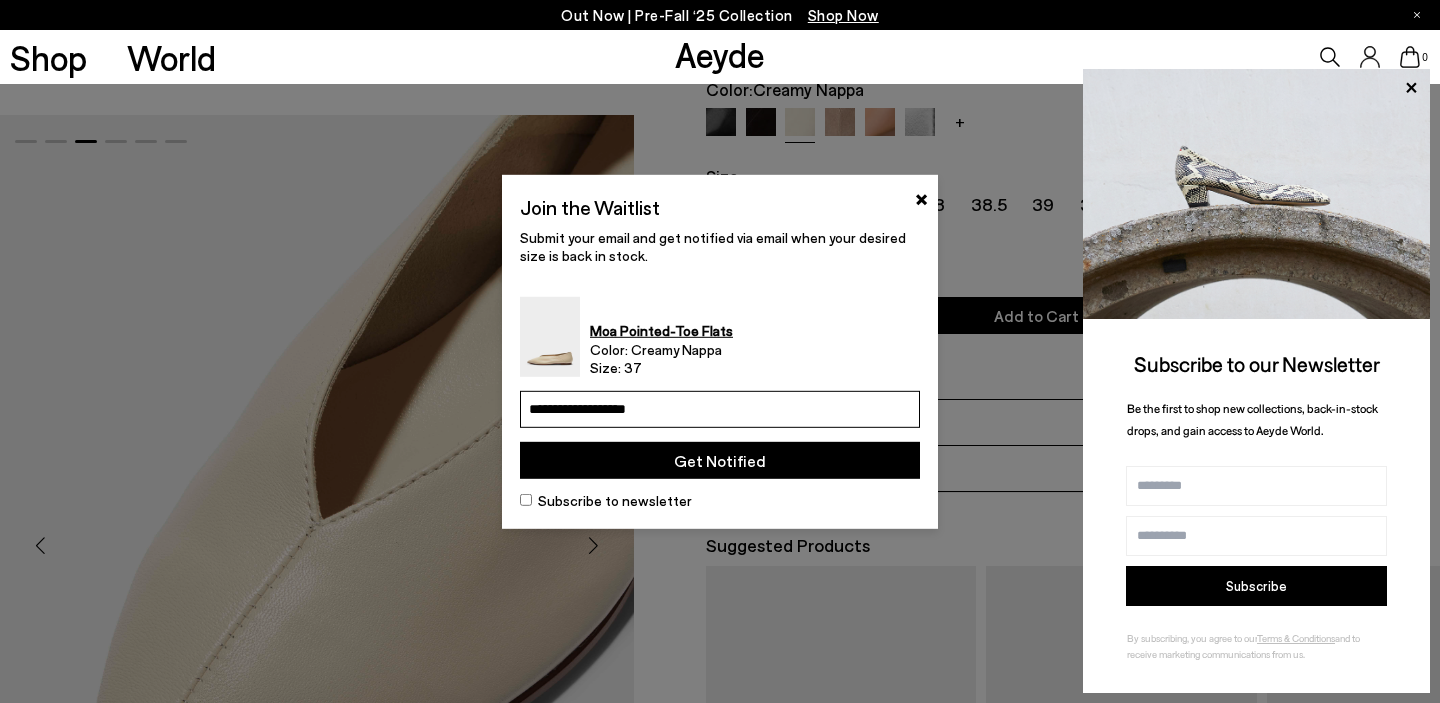 type on "**********" 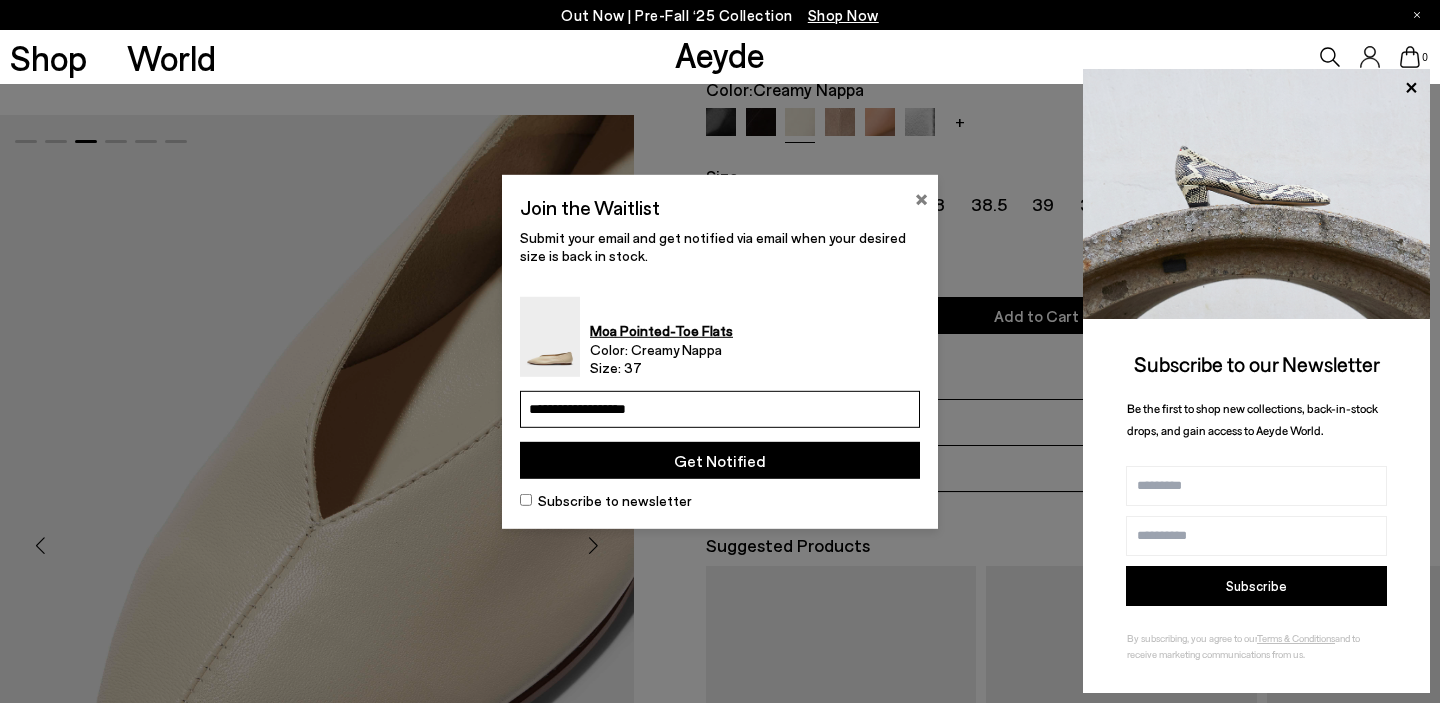 click on "×" at bounding box center [921, 196] 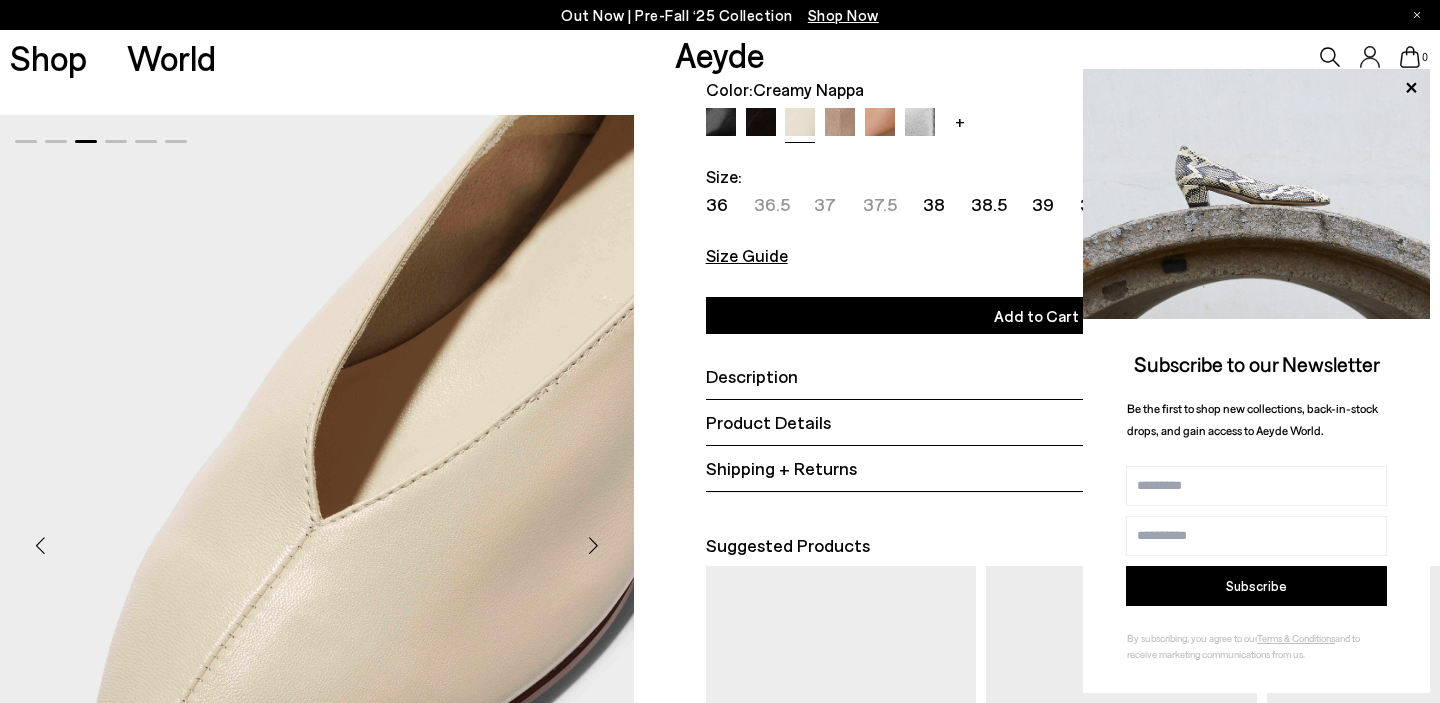 click at bounding box center [761, 123] 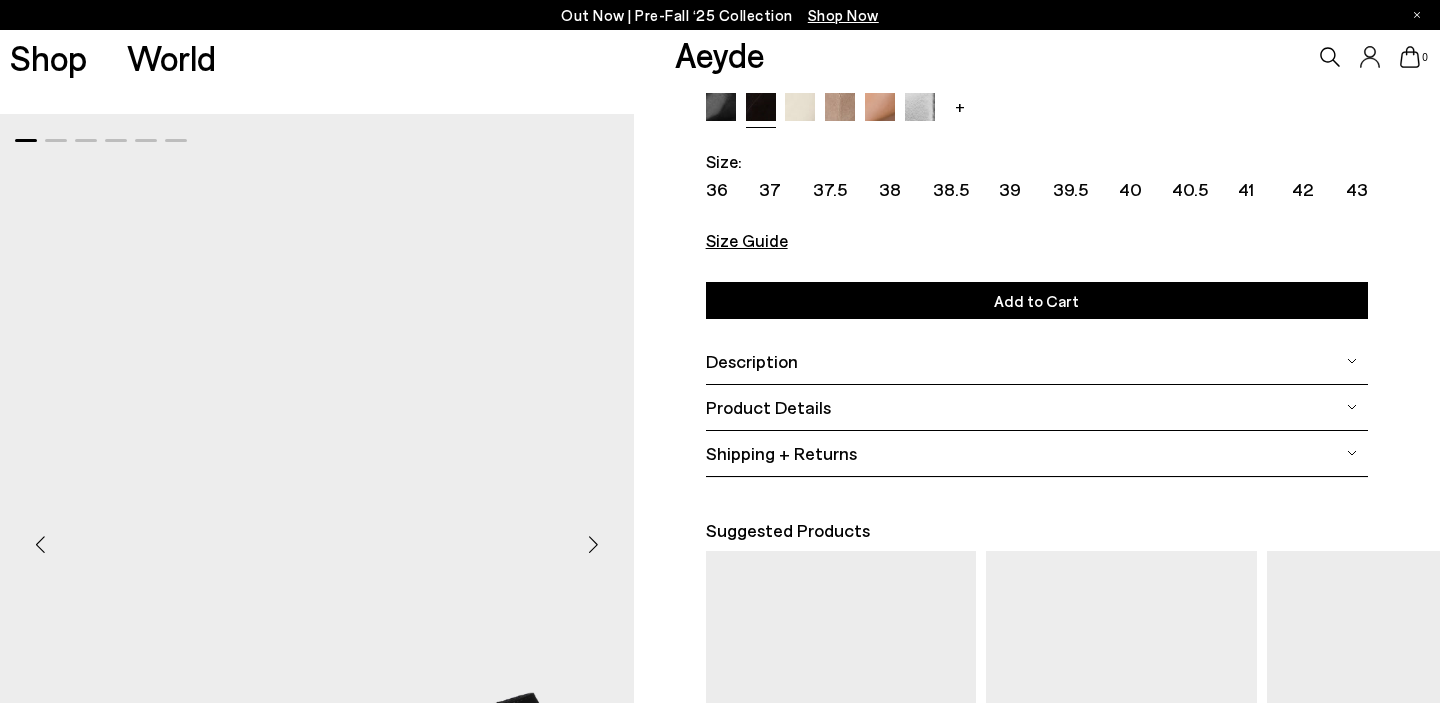 scroll, scrollTop: 169, scrollLeft: 0, axis: vertical 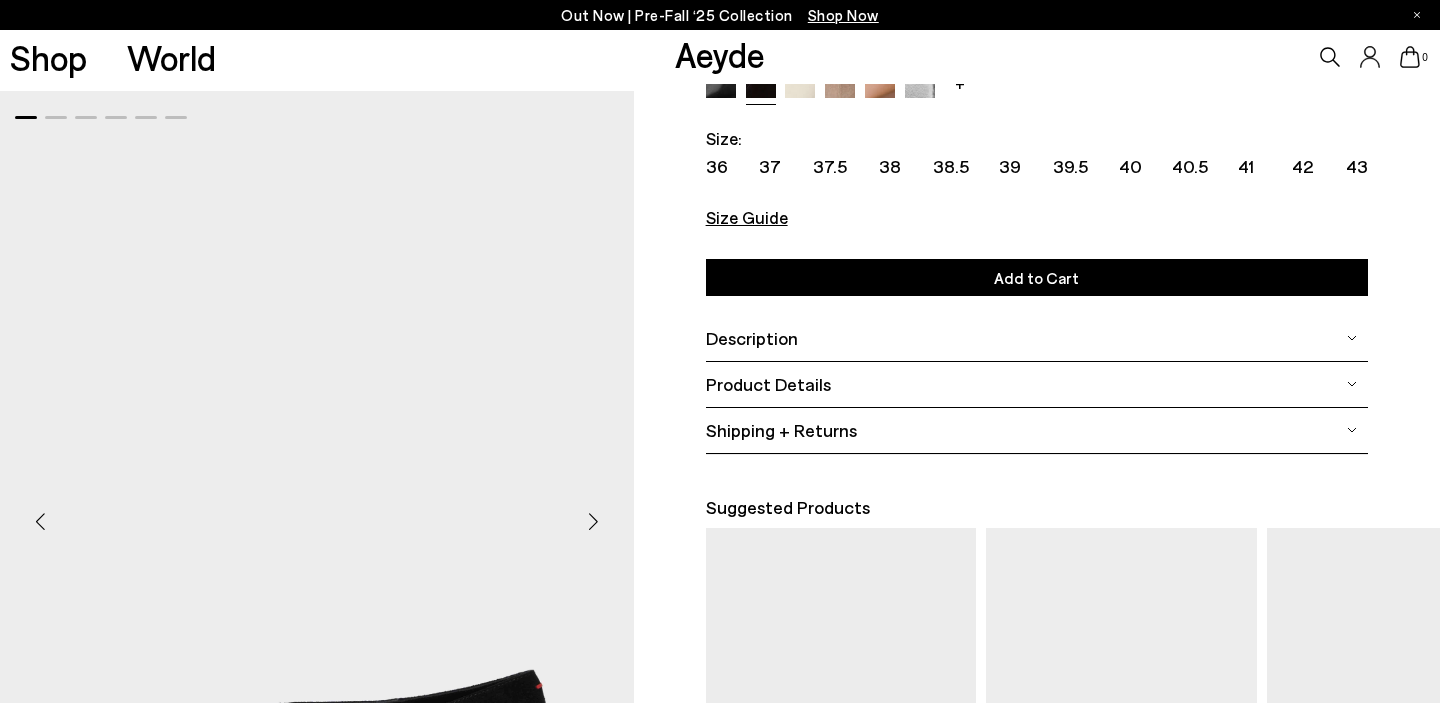 click at bounding box center (594, 522) 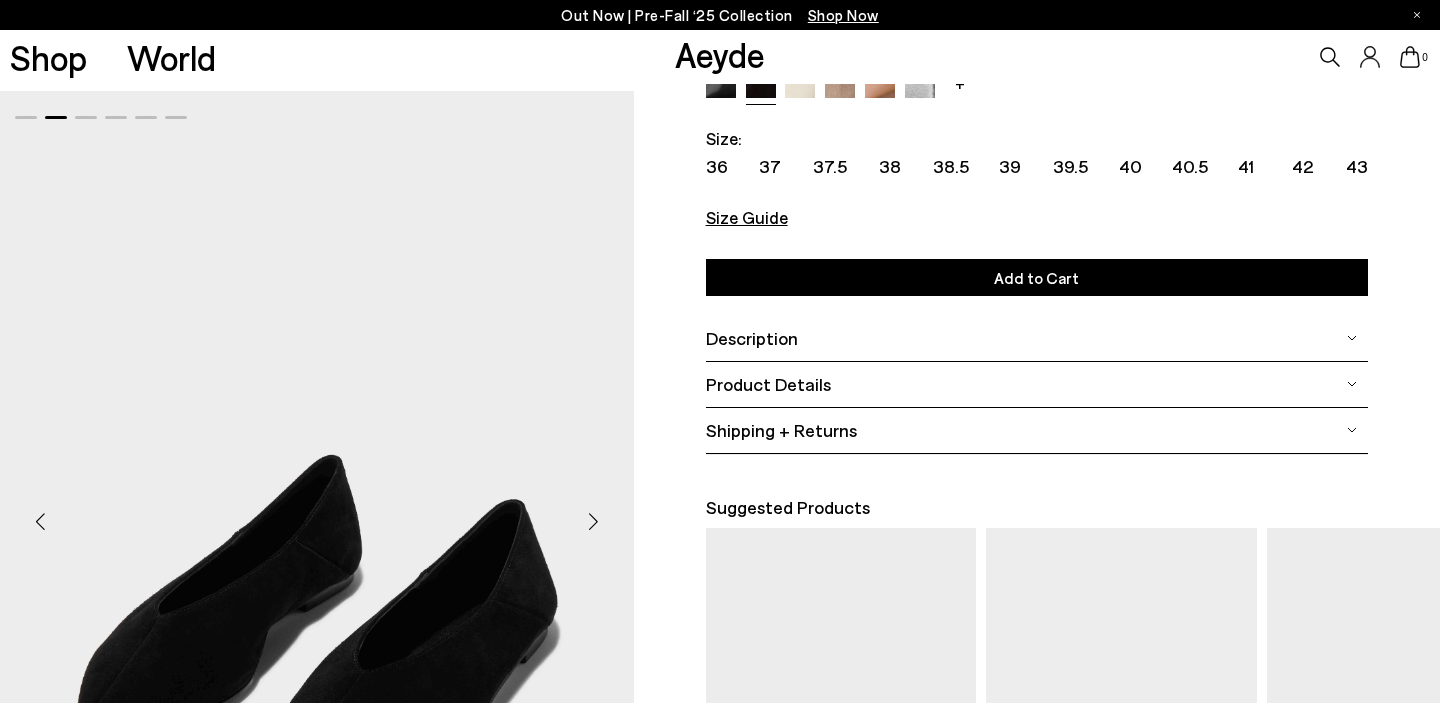 click at bounding box center (594, 522) 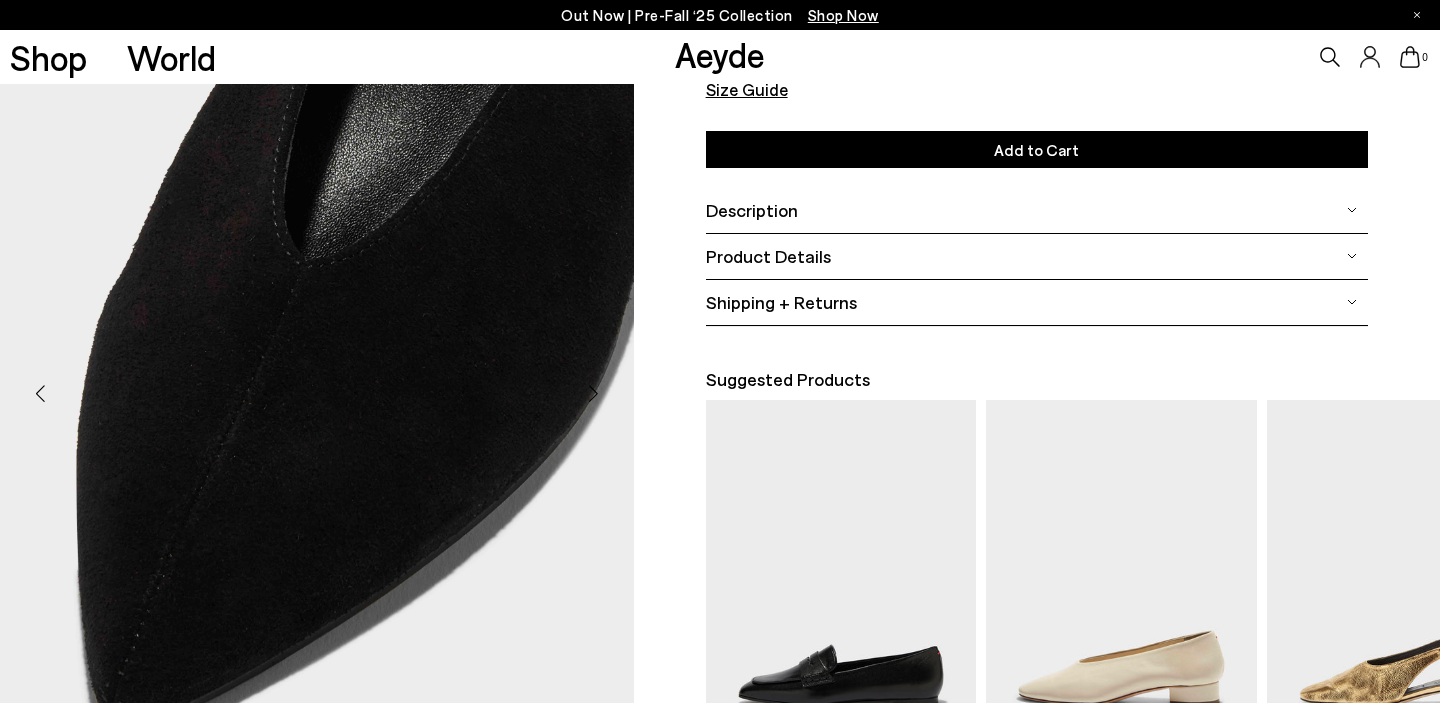 scroll, scrollTop: 378, scrollLeft: 0, axis: vertical 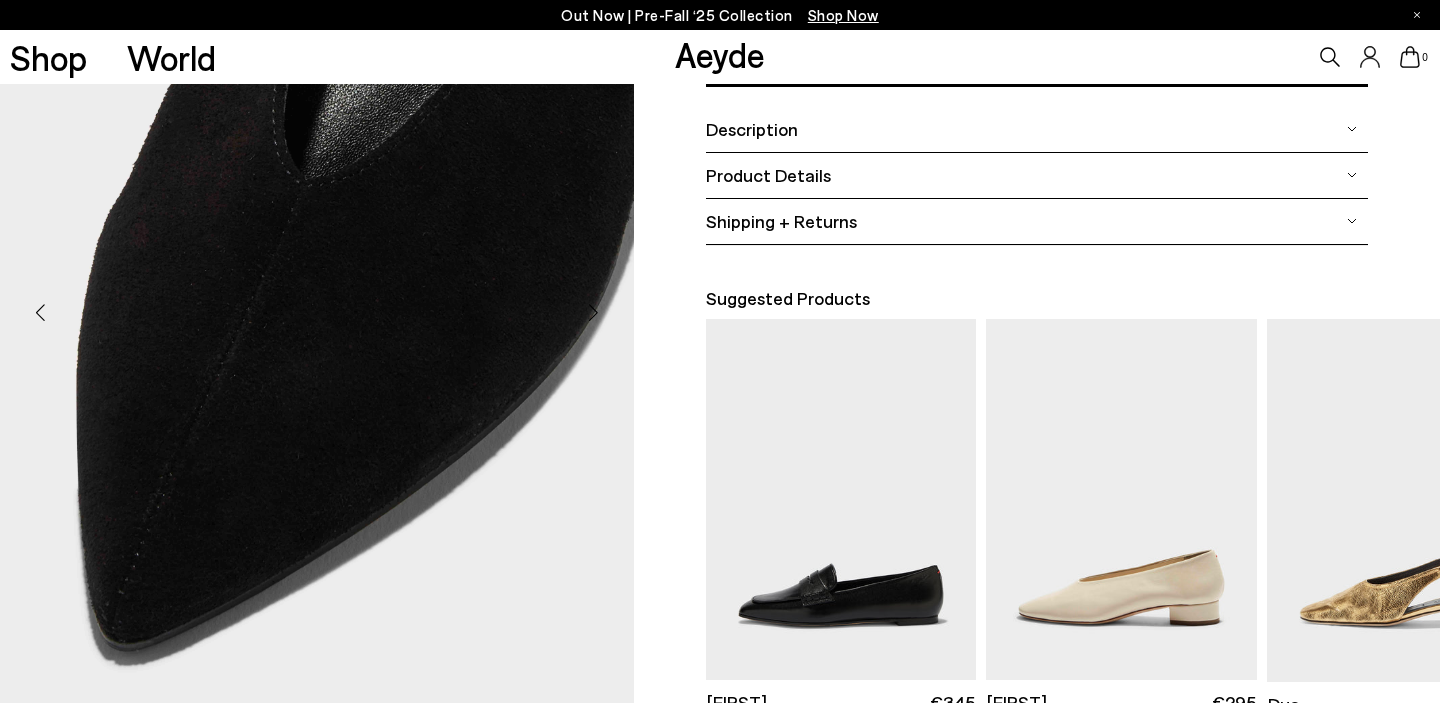 click at bounding box center (594, 313) 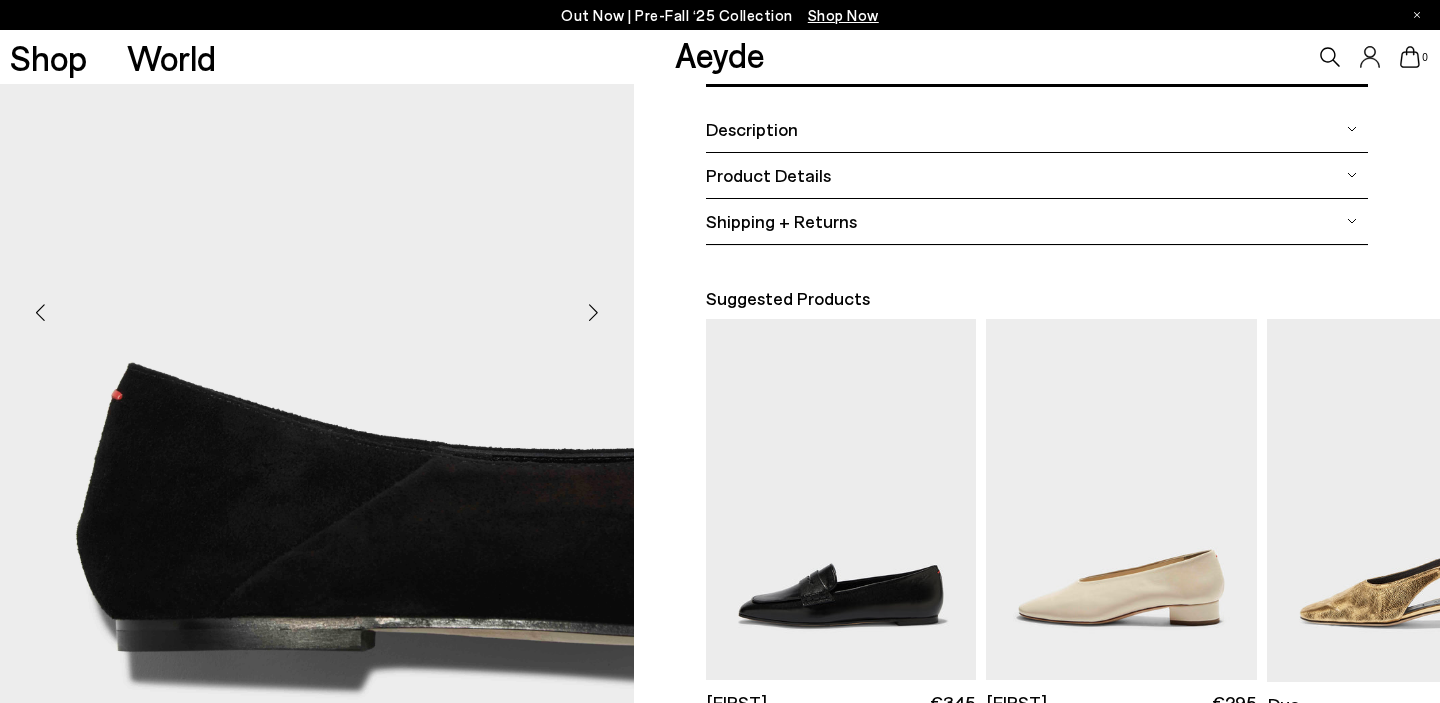 click at bounding box center [594, 313] 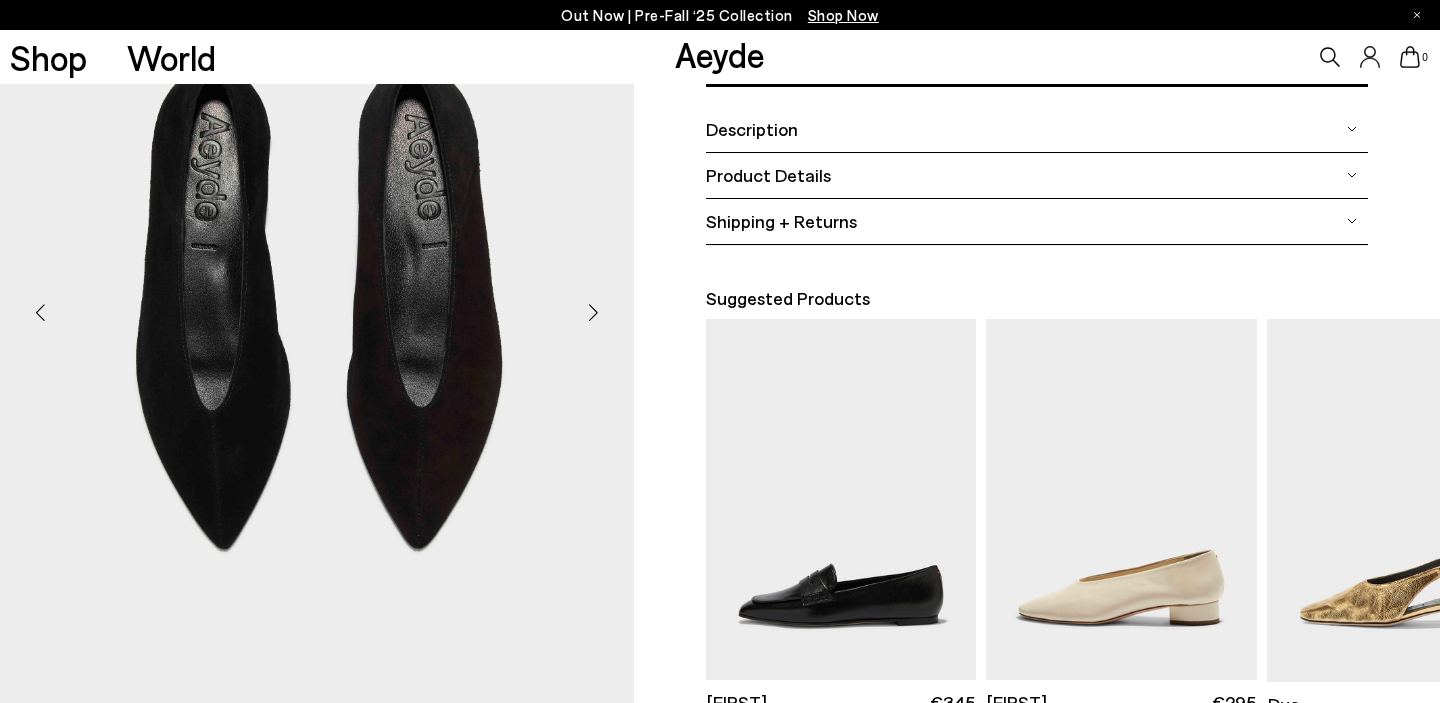 click at bounding box center [594, 313] 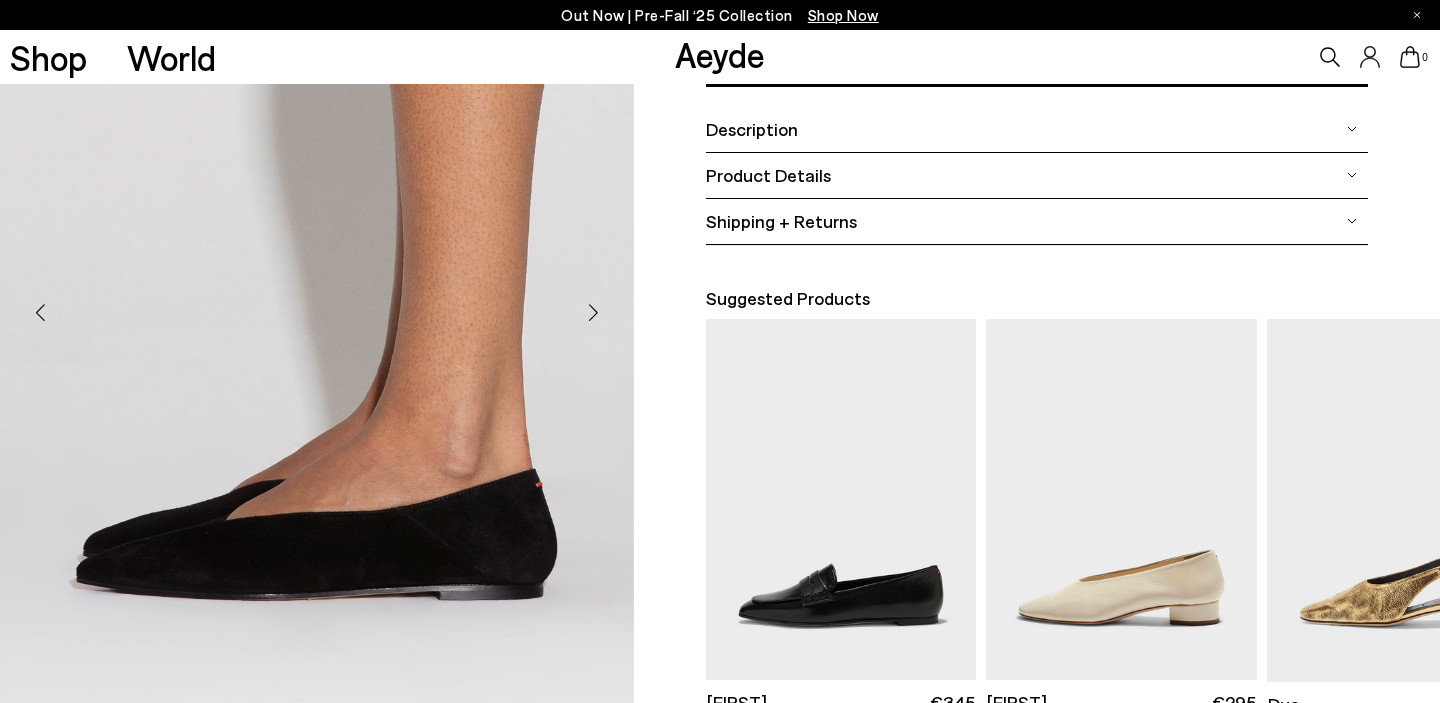 click at bounding box center [594, 313] 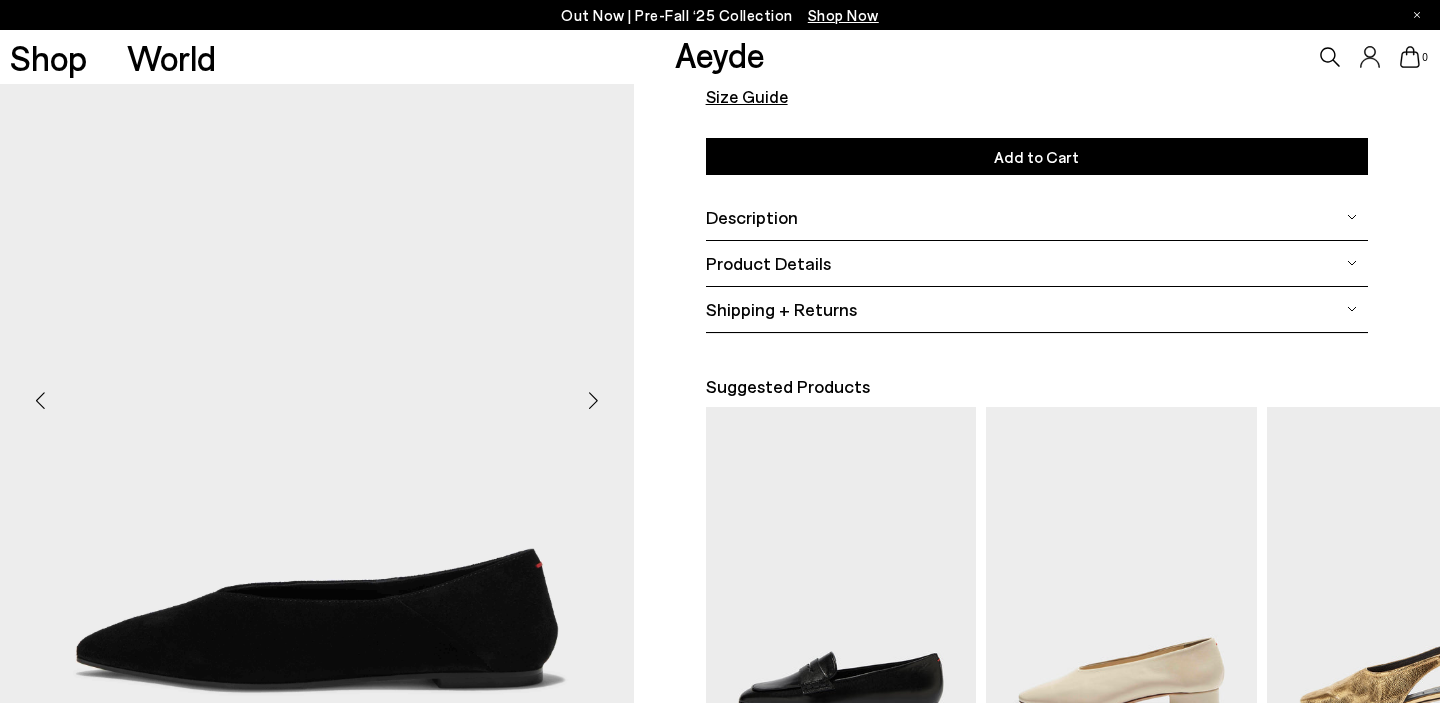 scroll, scrollTop: 160, scrollLeft: 1, axis: both 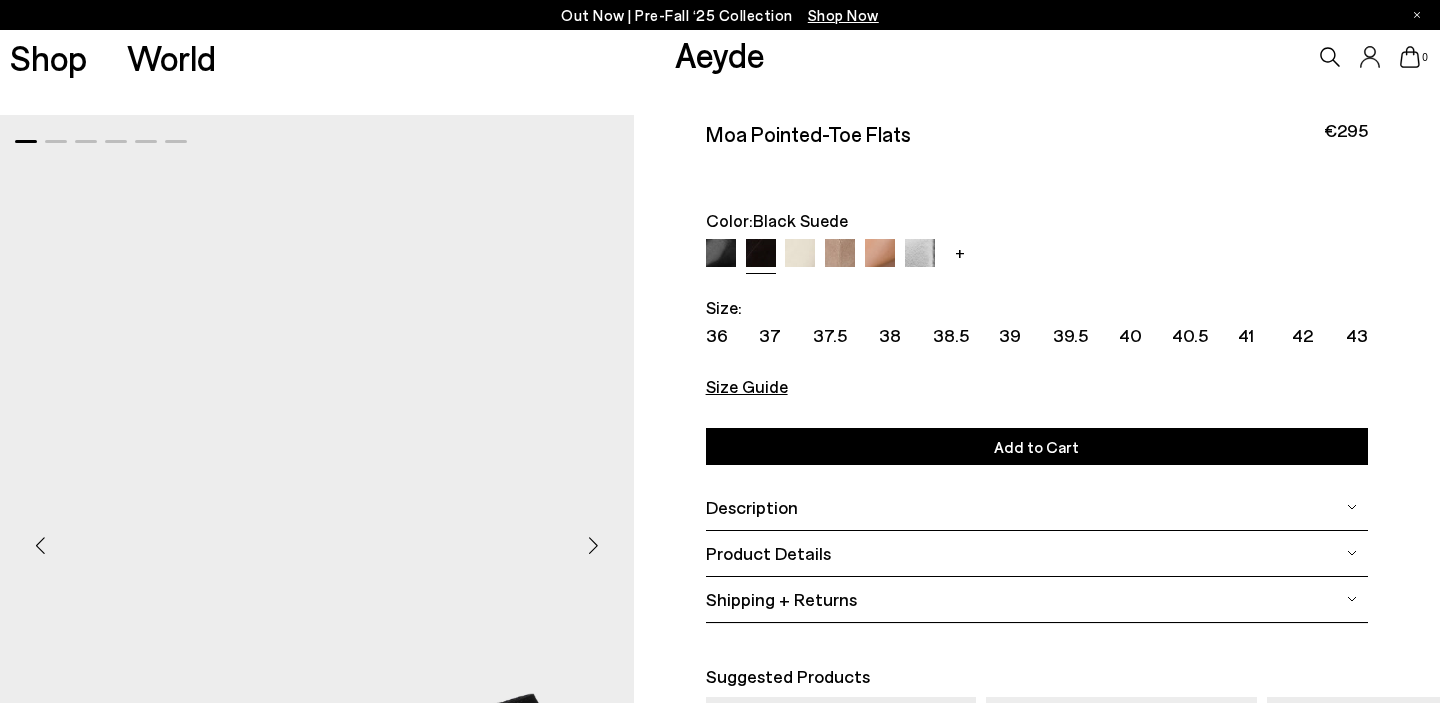 click 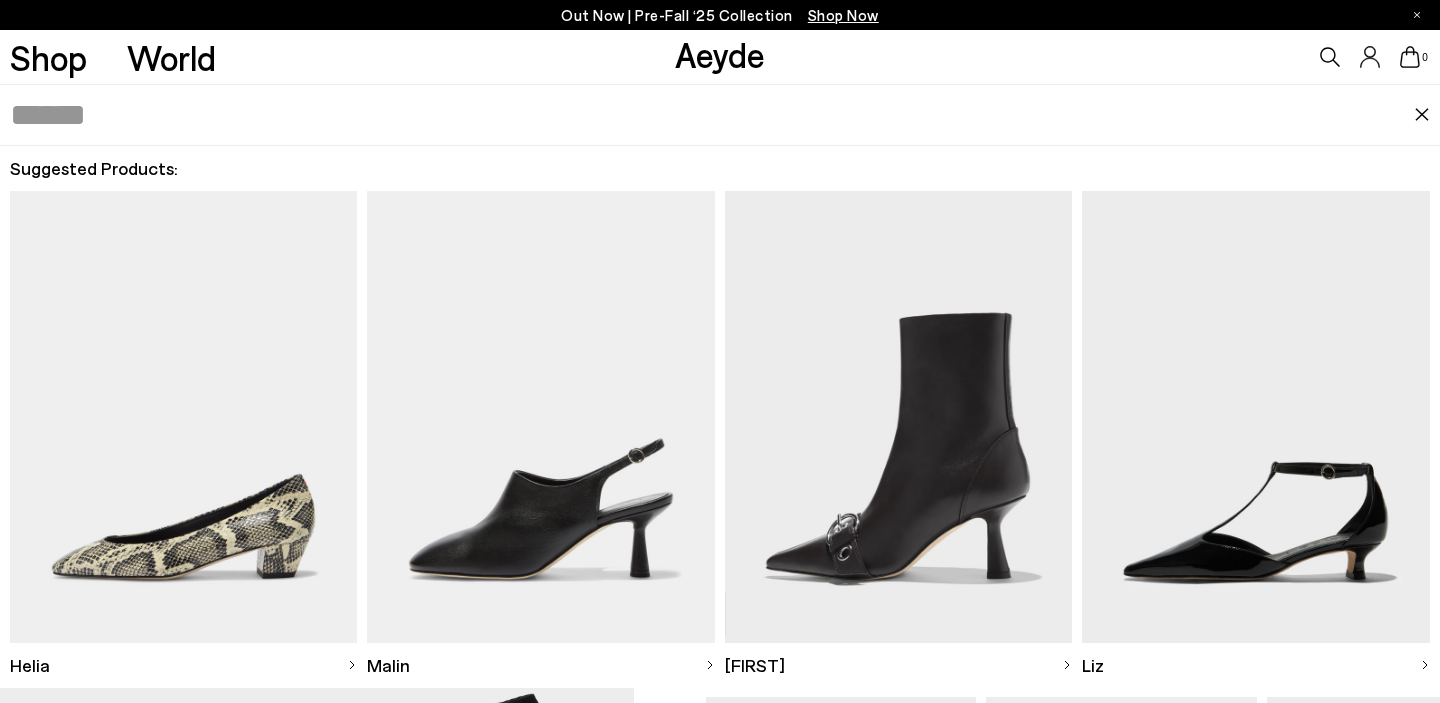 paste on "*******" 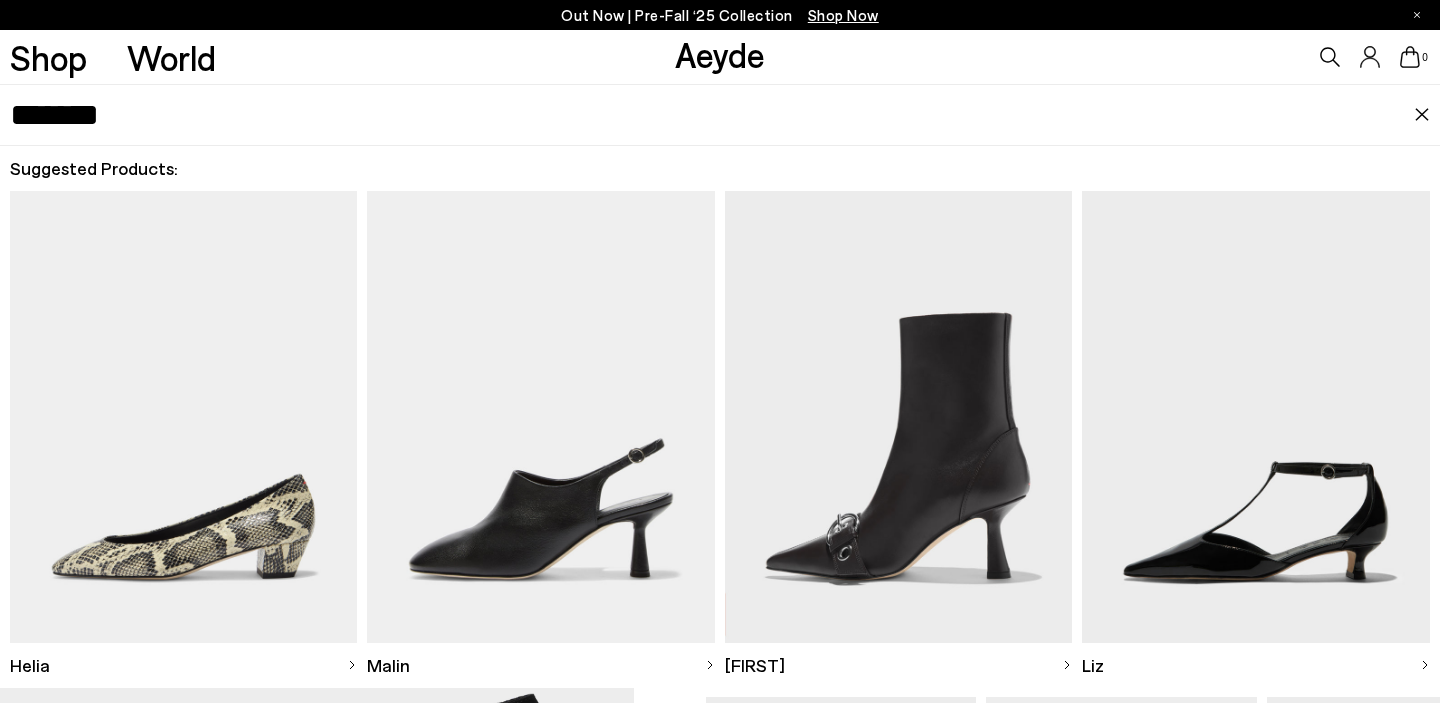 type on "*******" 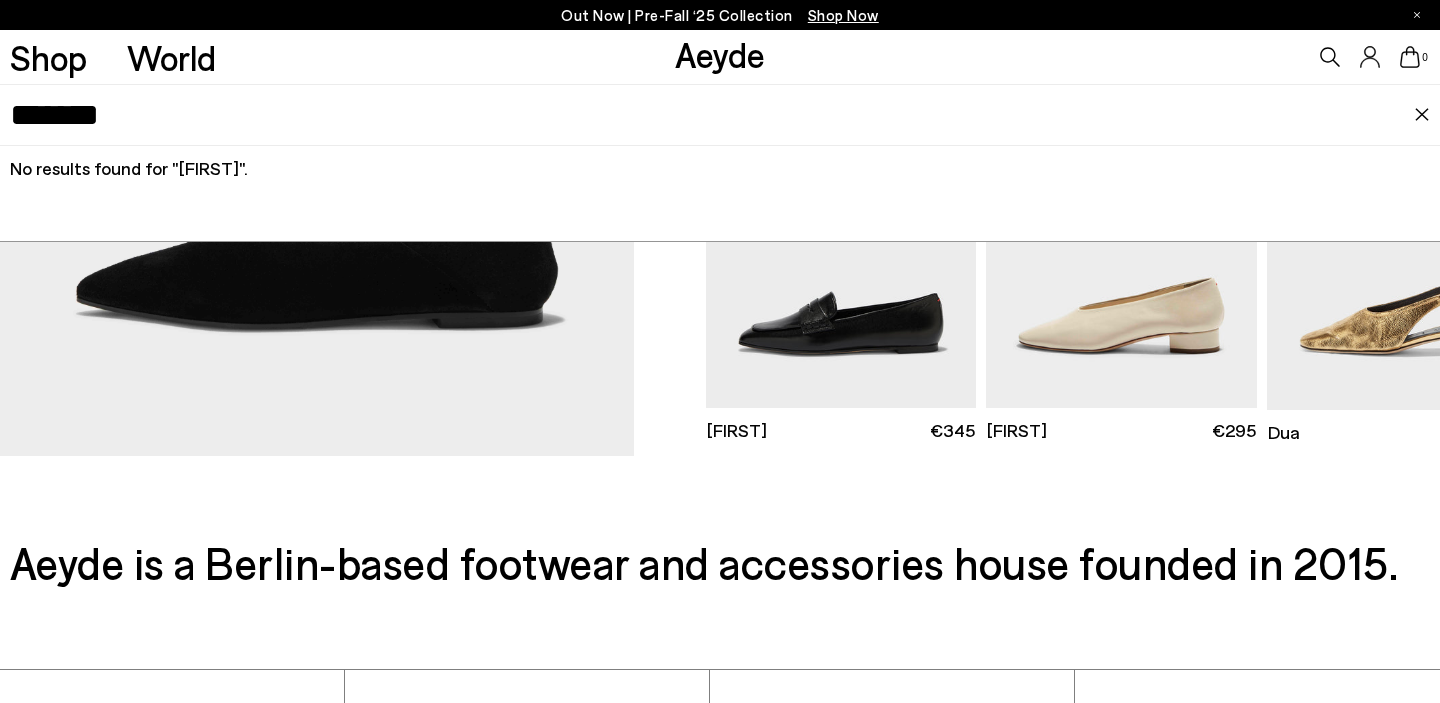 scroll, scrollTop: 163, scrollLeft: 1, axis: both 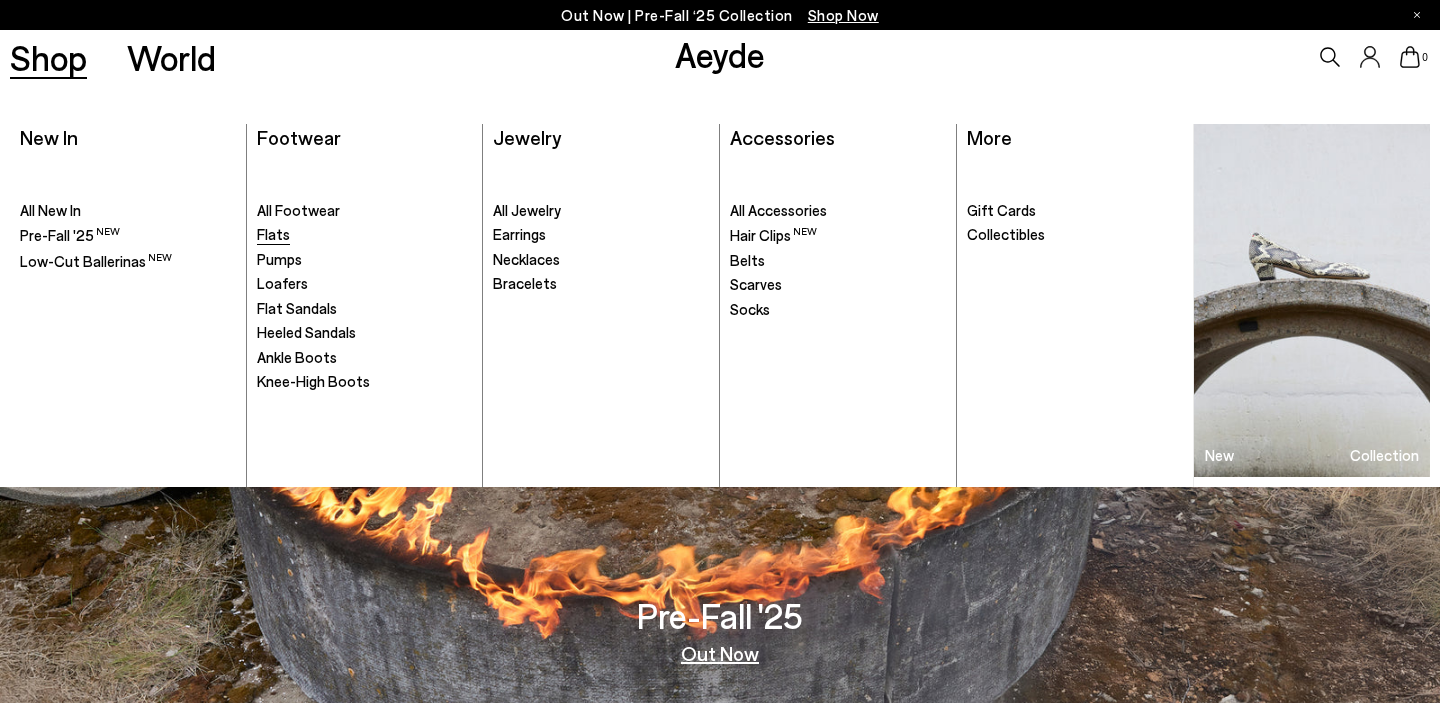 click on "Flats" at bounding box center (273, 234) 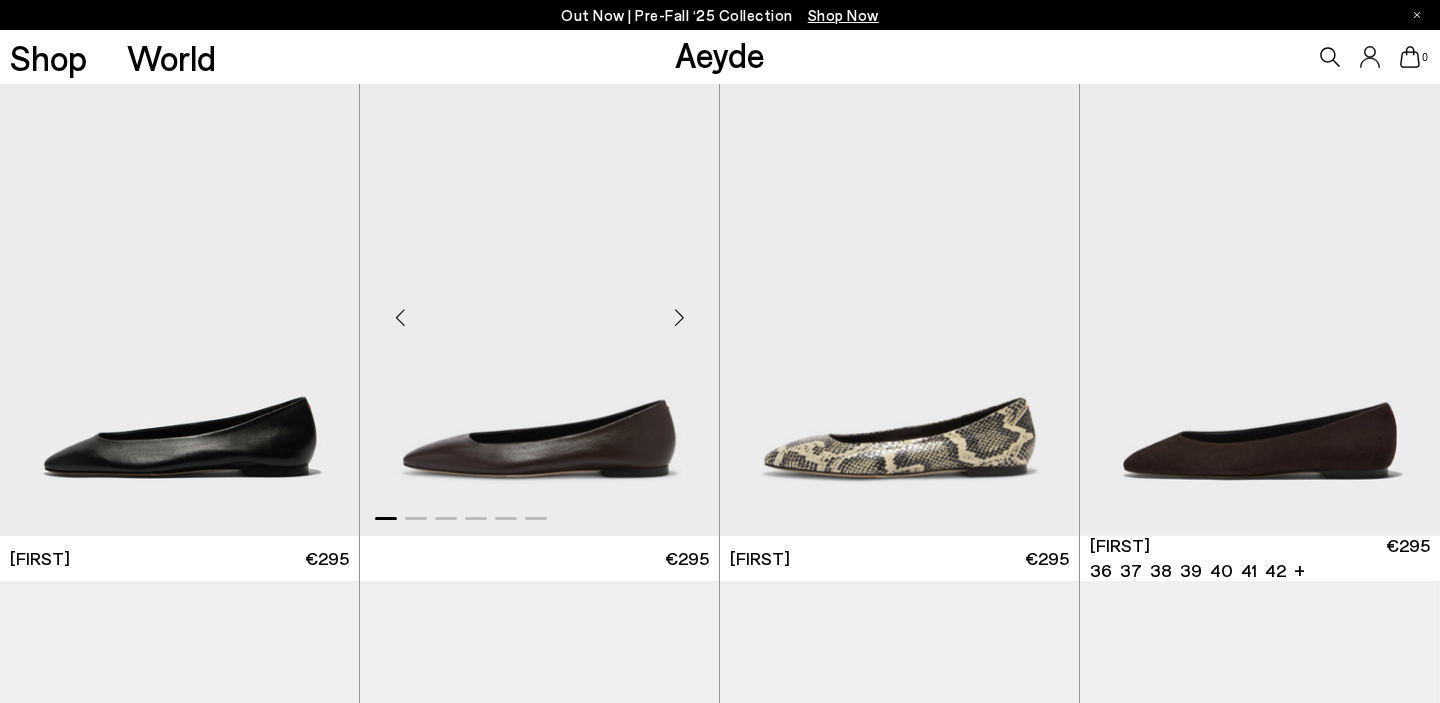 scroll, scrollTop: 0, scrollLeft: 0, axis: both 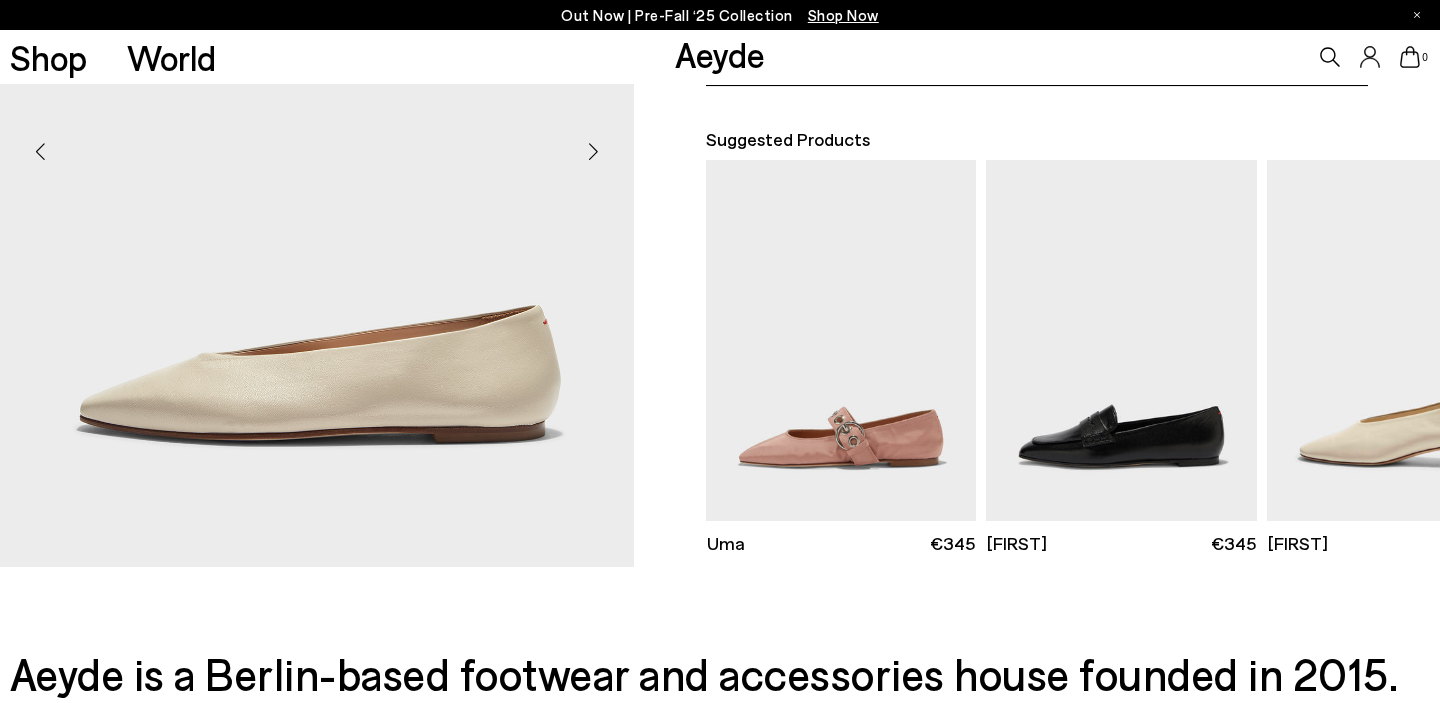 click at bounding box center [594, 152] 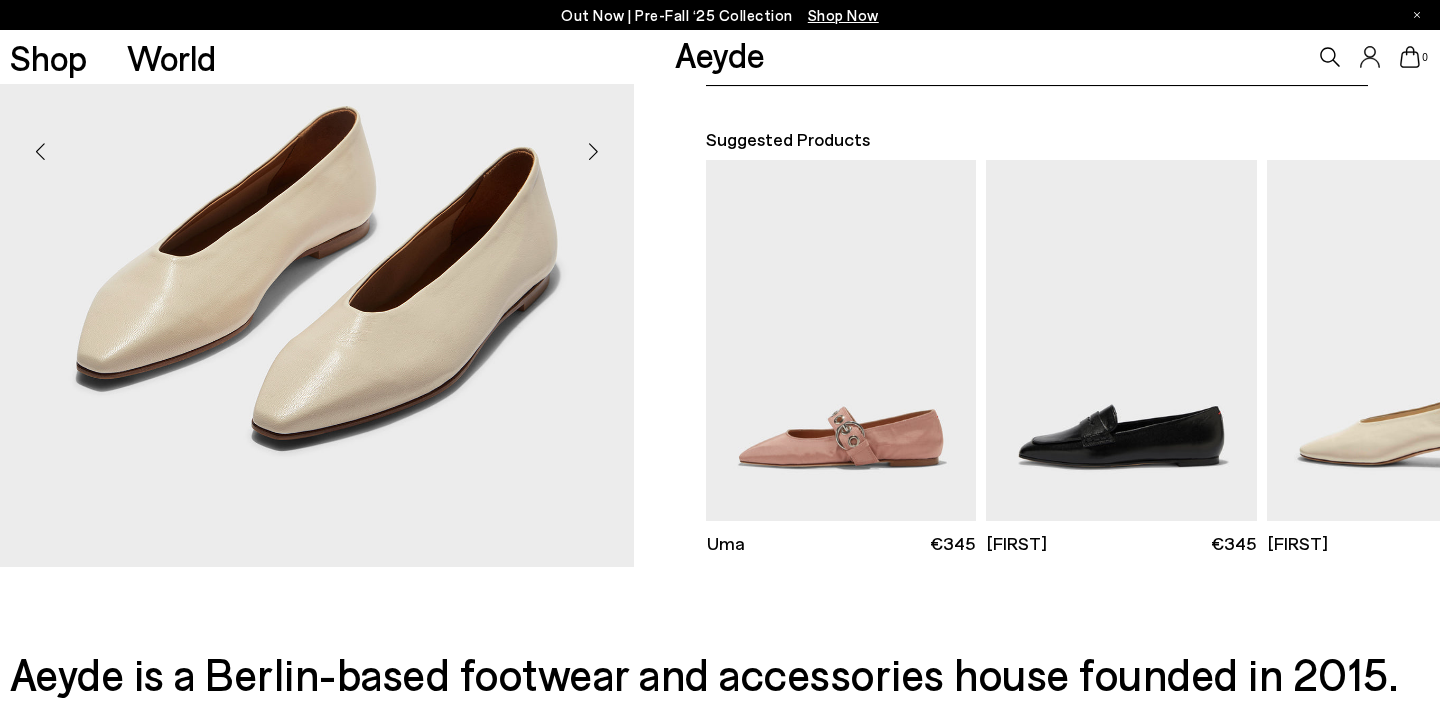 click at bounding box center (594, 152) 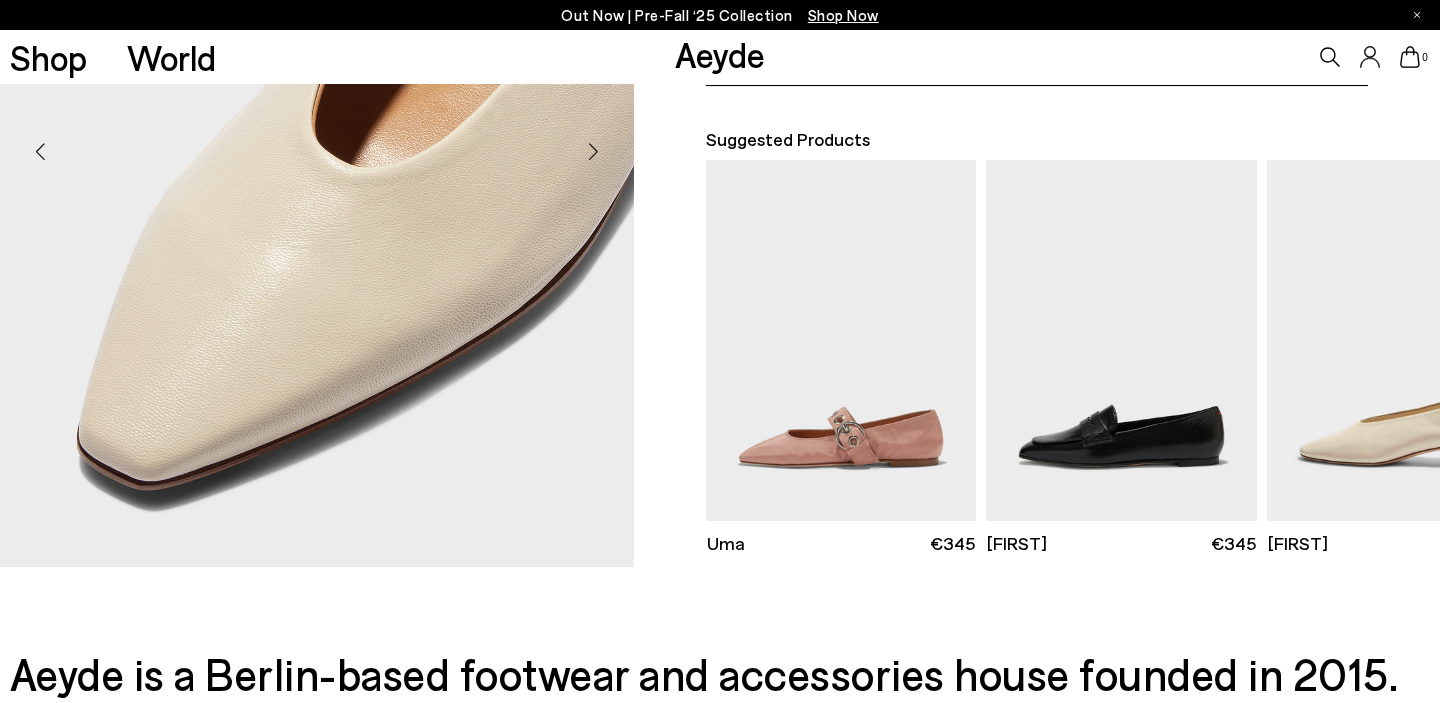 click at bounding box center [594, 152] 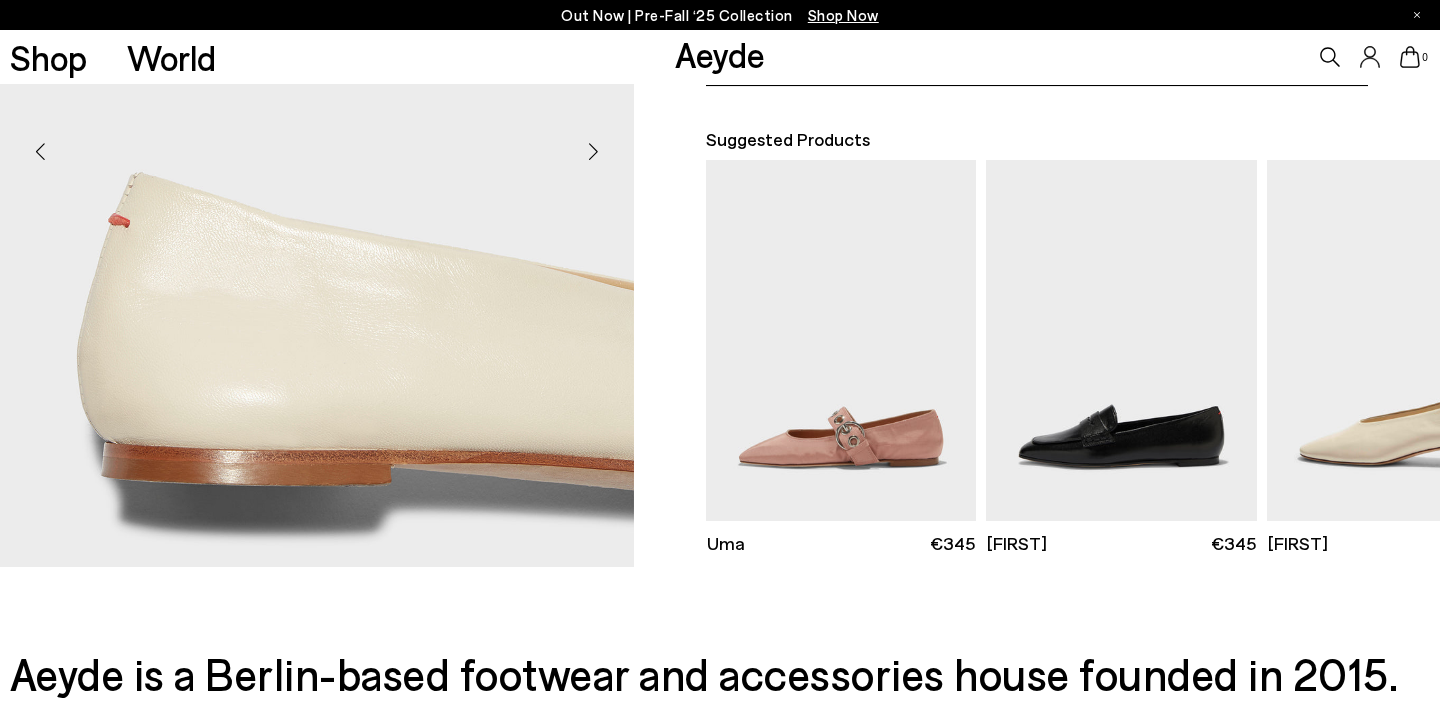 click at bounding box center [594, 152] 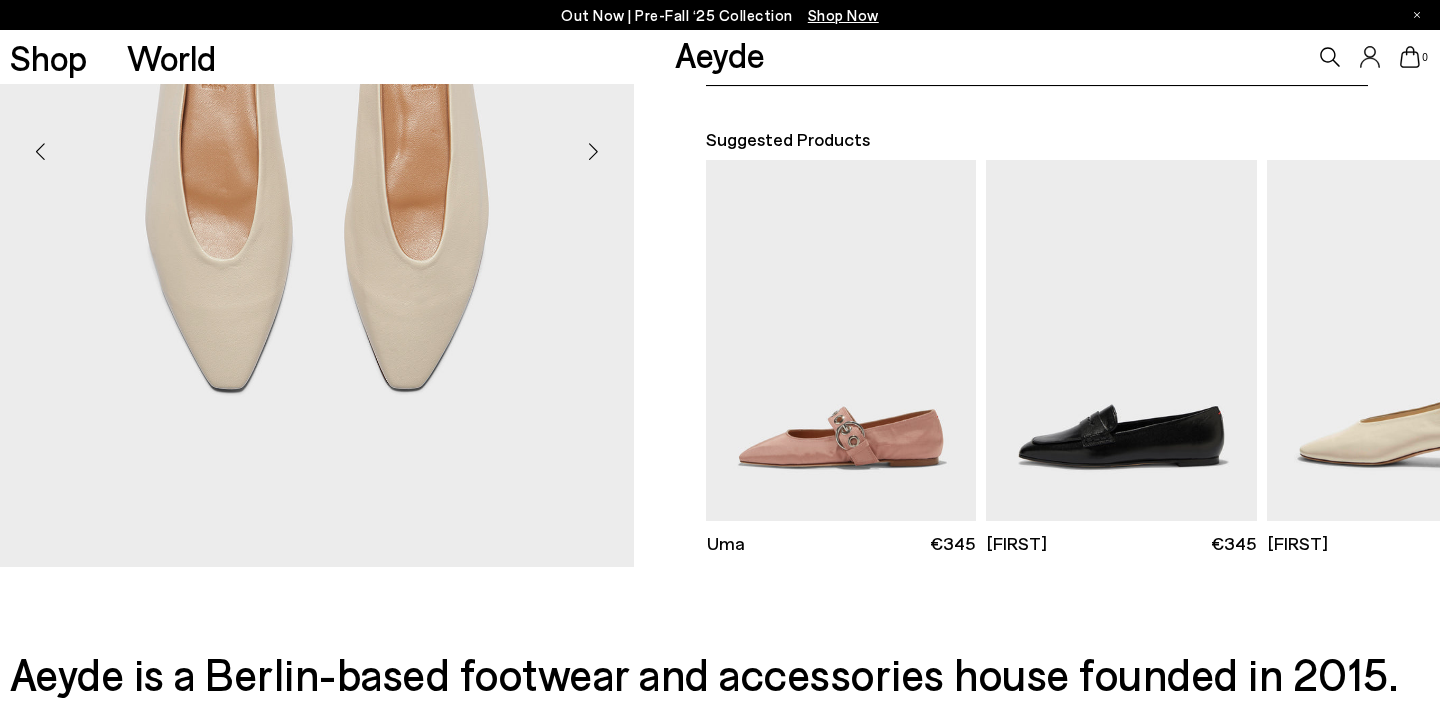 click at bounding box center (594, 152) 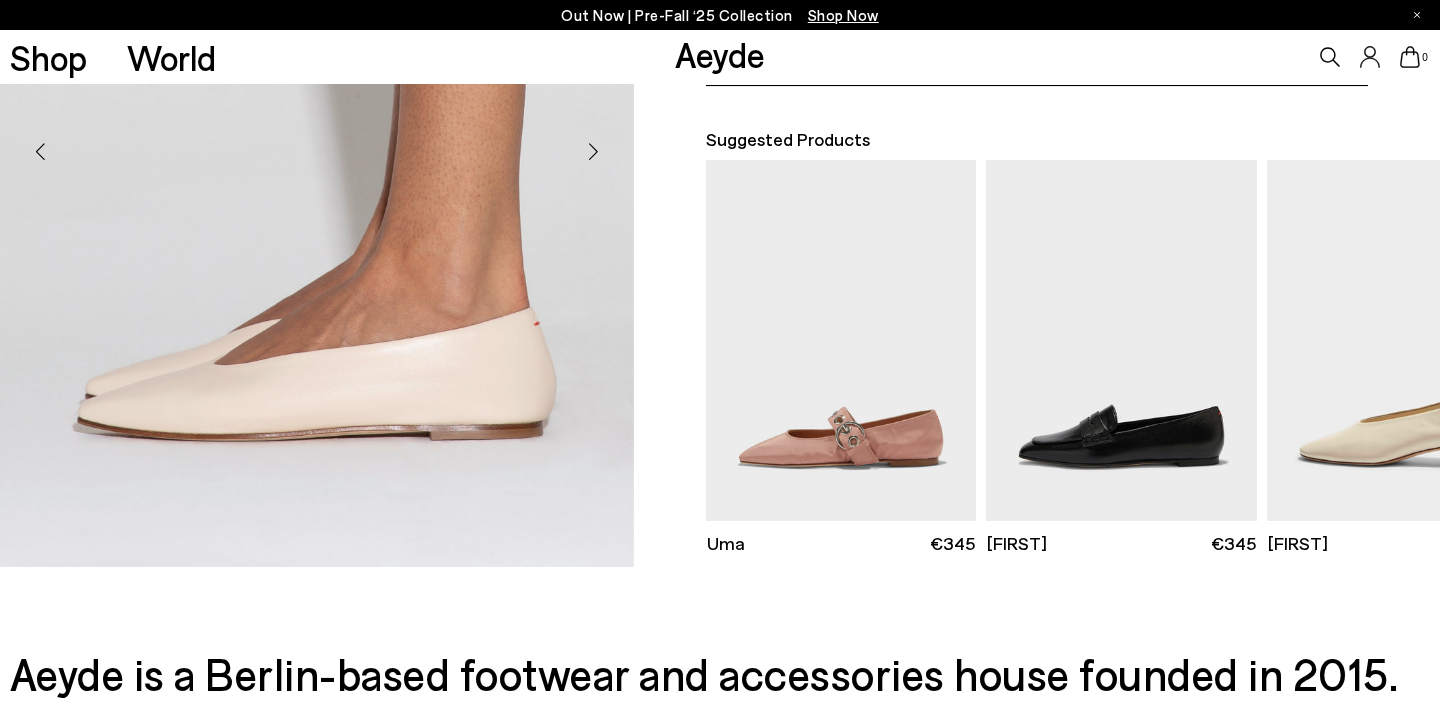 click at bounding box center (40, 152) 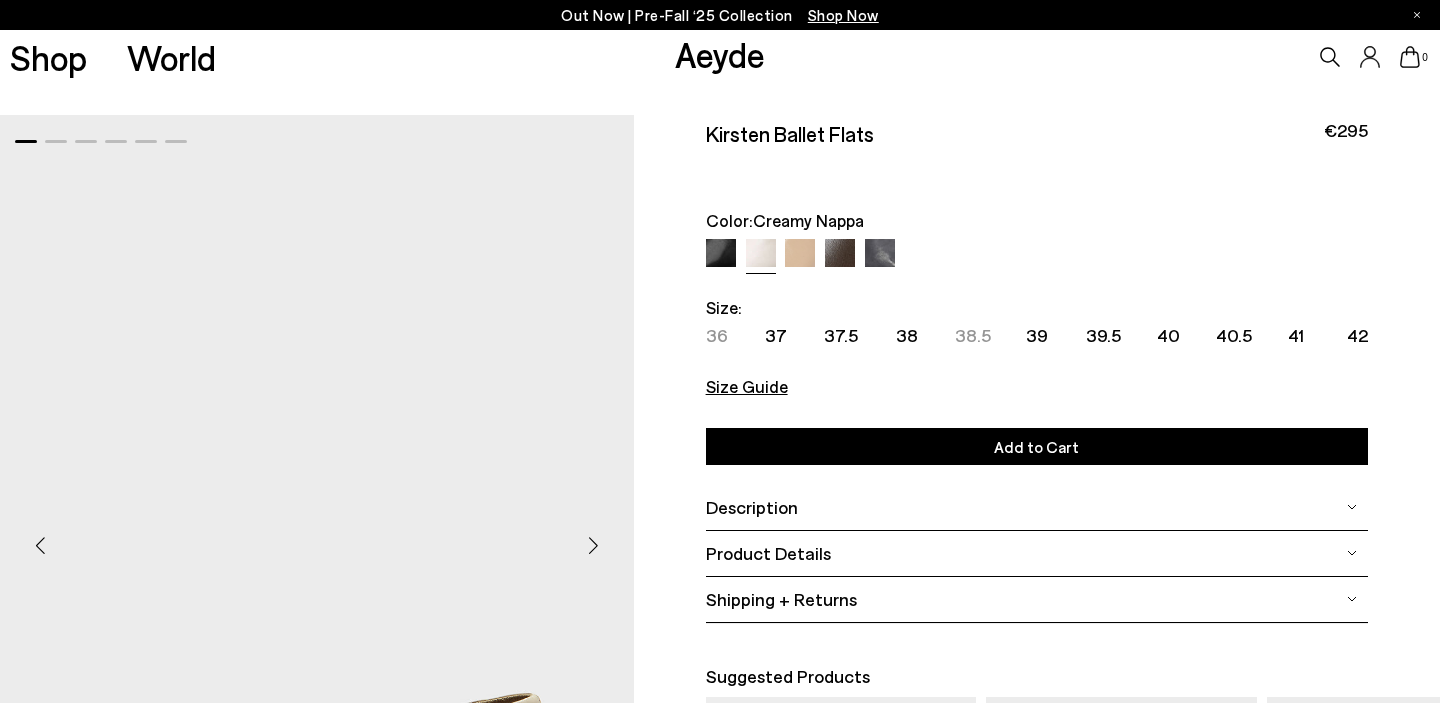 scroll, scrollTop: 454, scrollLeft: 0, axis: vertical 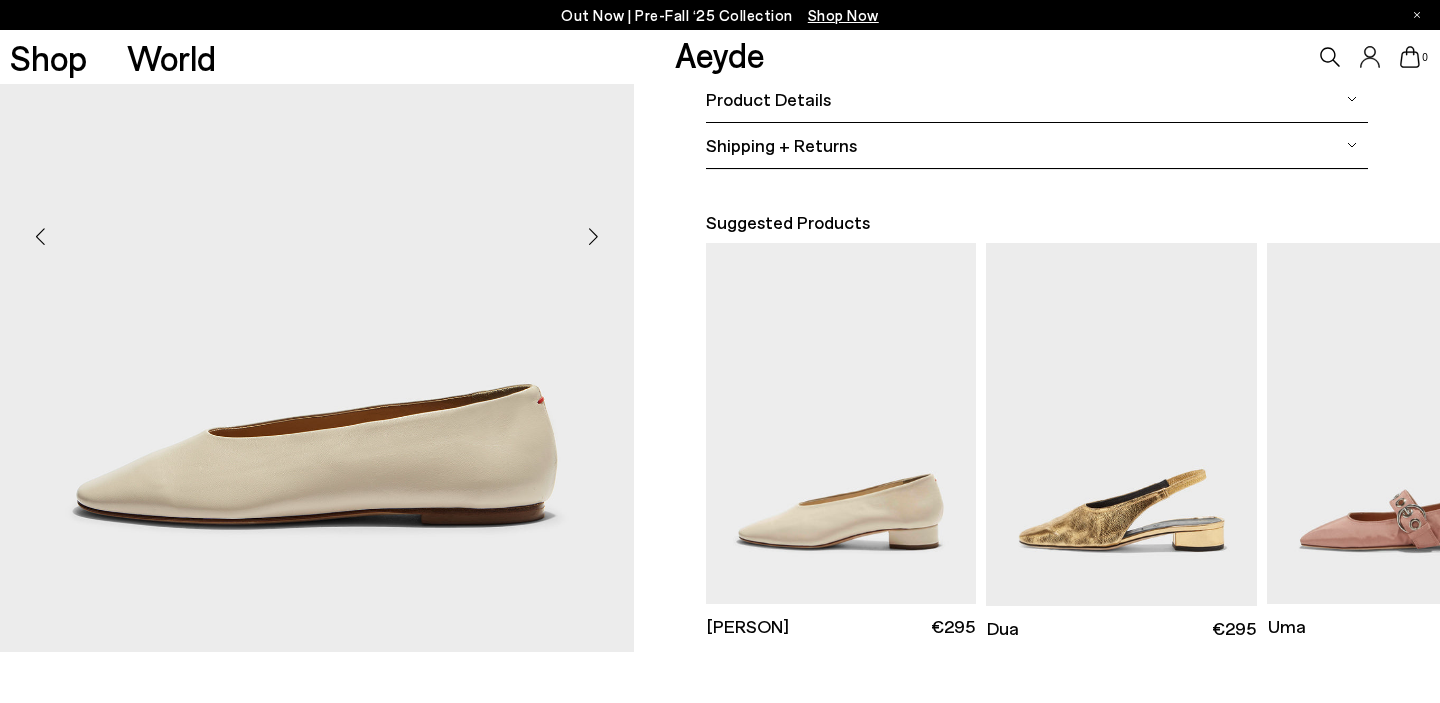 click at bounding box center [594, 237] 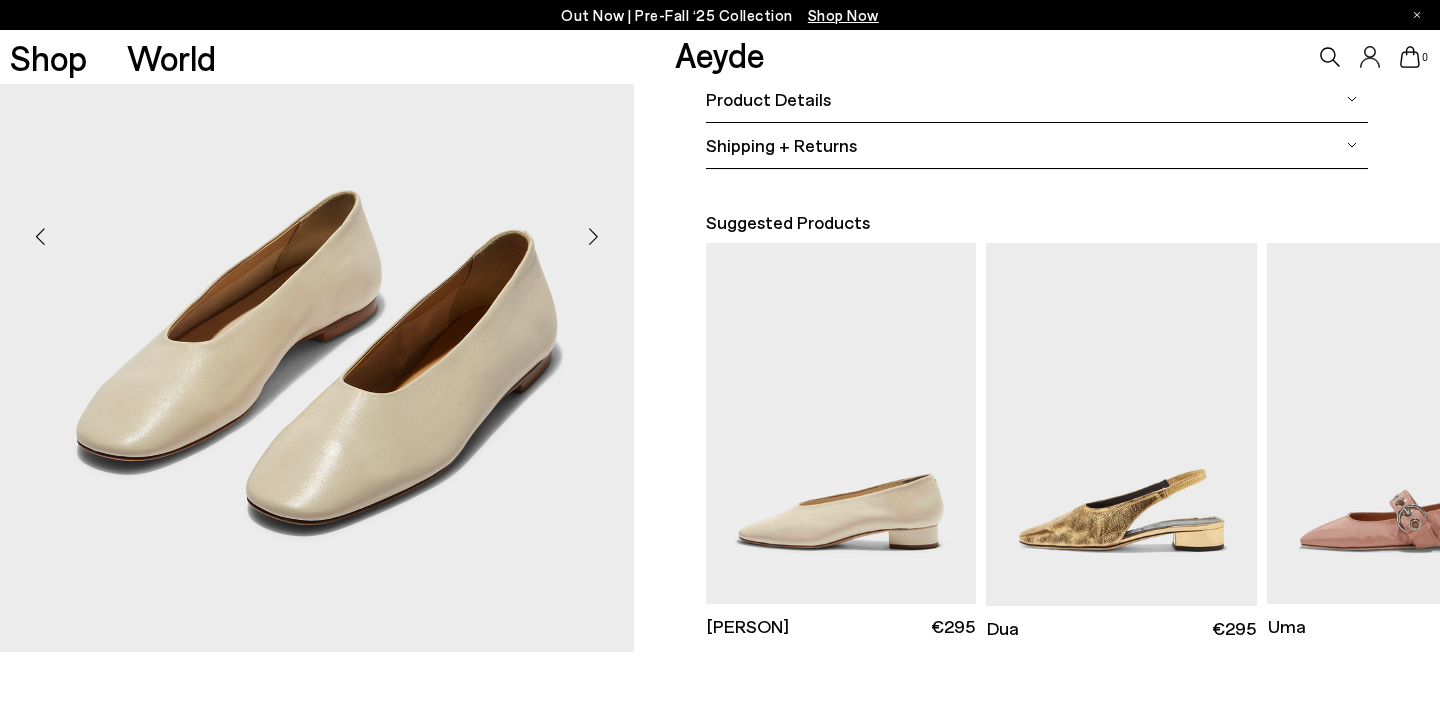 click at bounding box center [594, 237] 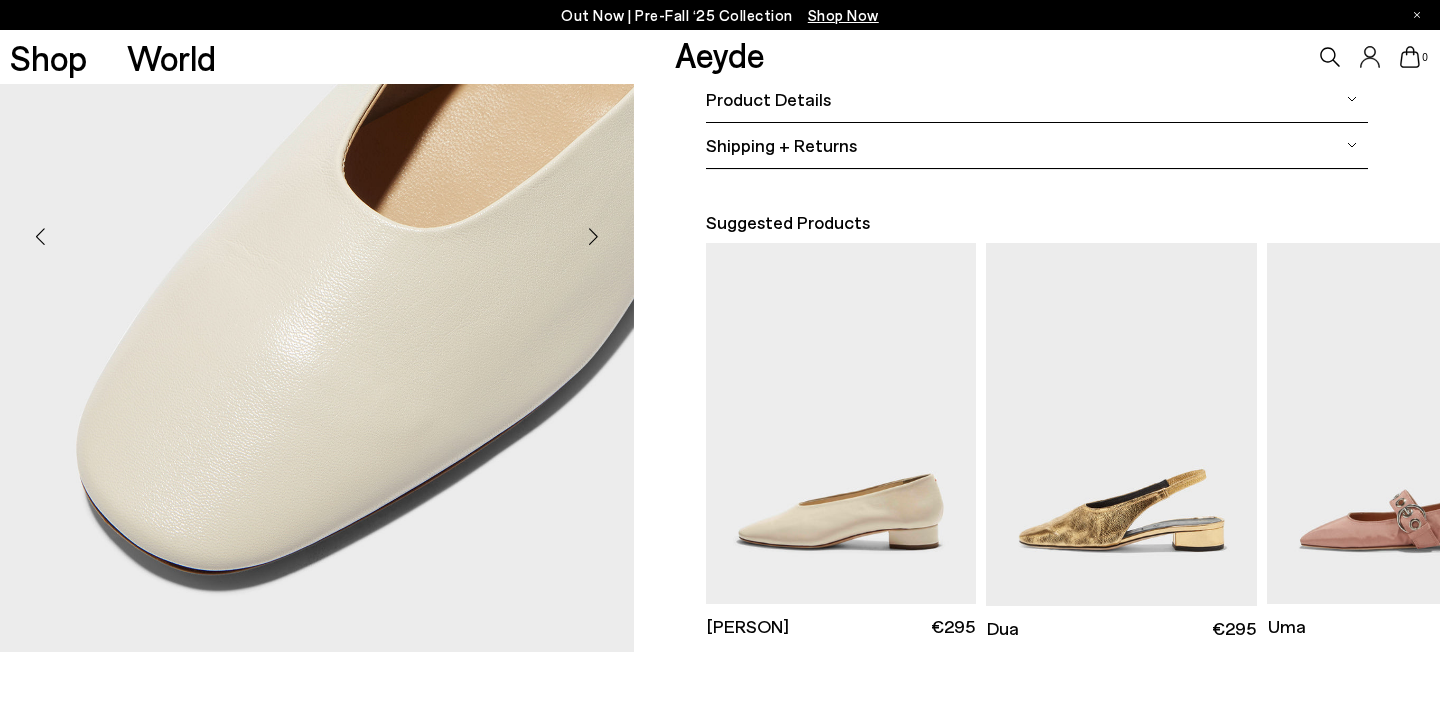 click at bounding box center [594, 237] 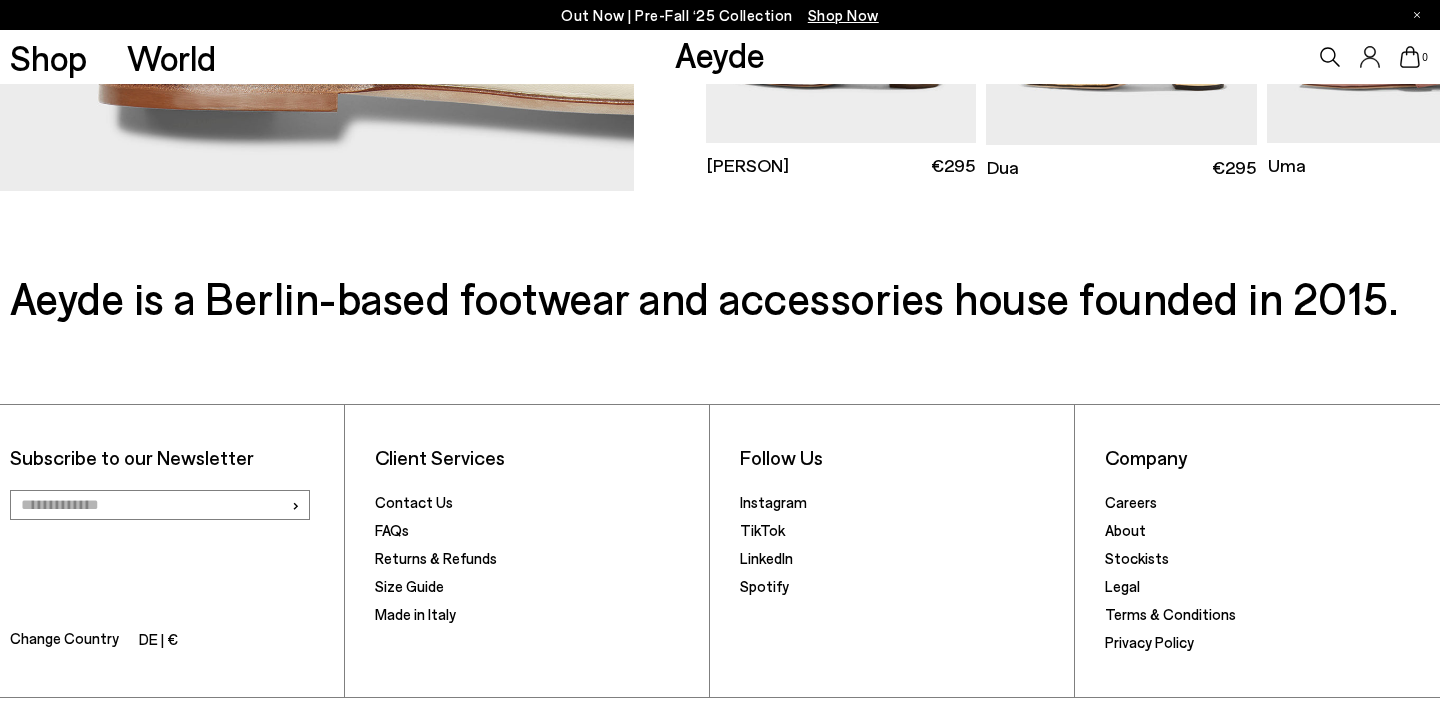 scroll, scrollTop: 950, scrollLeft: 0, axis: vertical 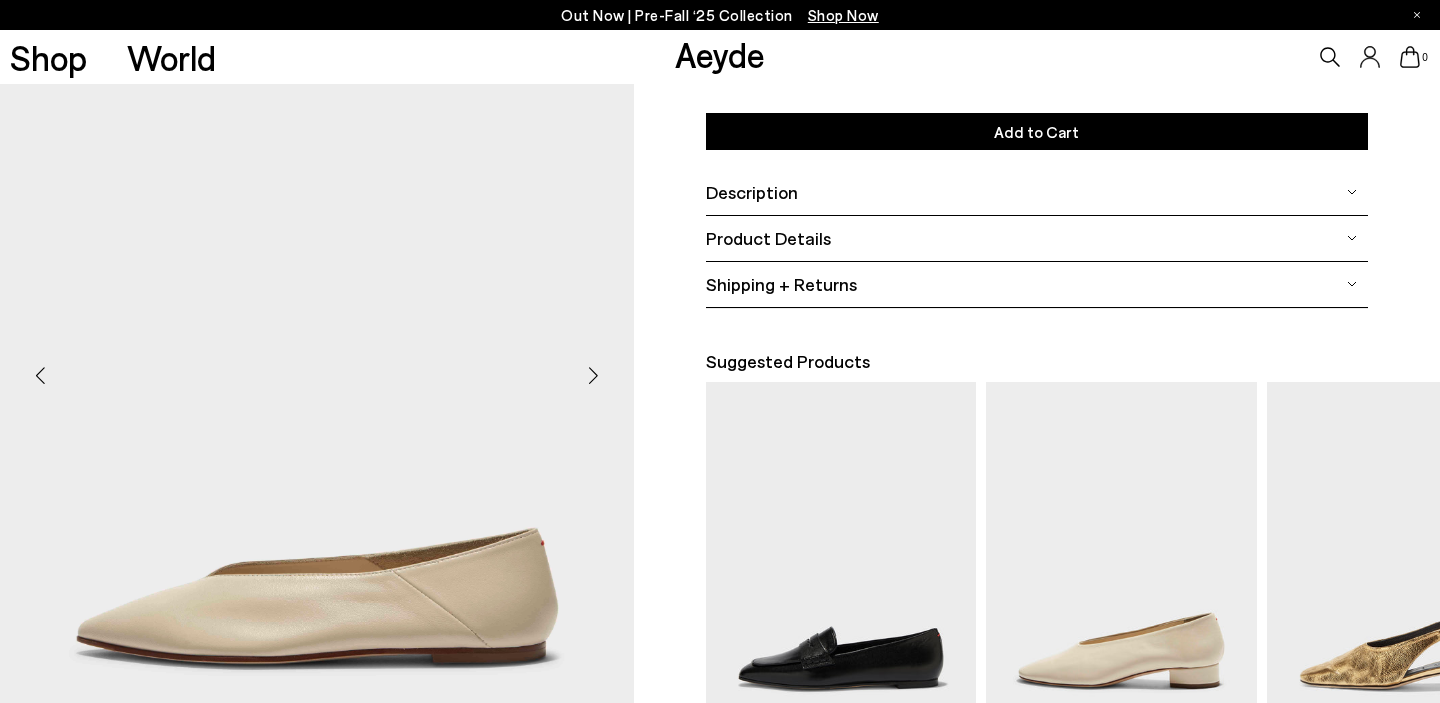 click at bounding box center (594, 376) 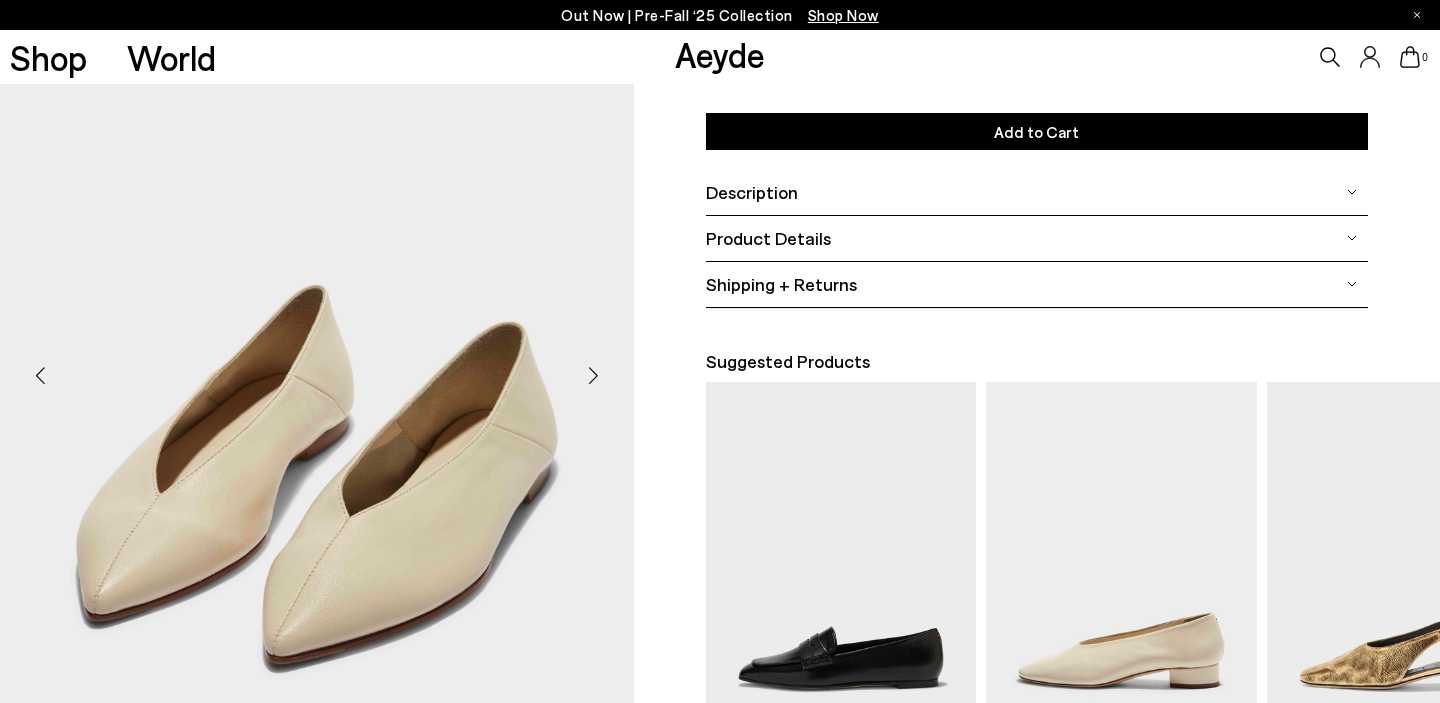 click at bounding box center [594, 376] 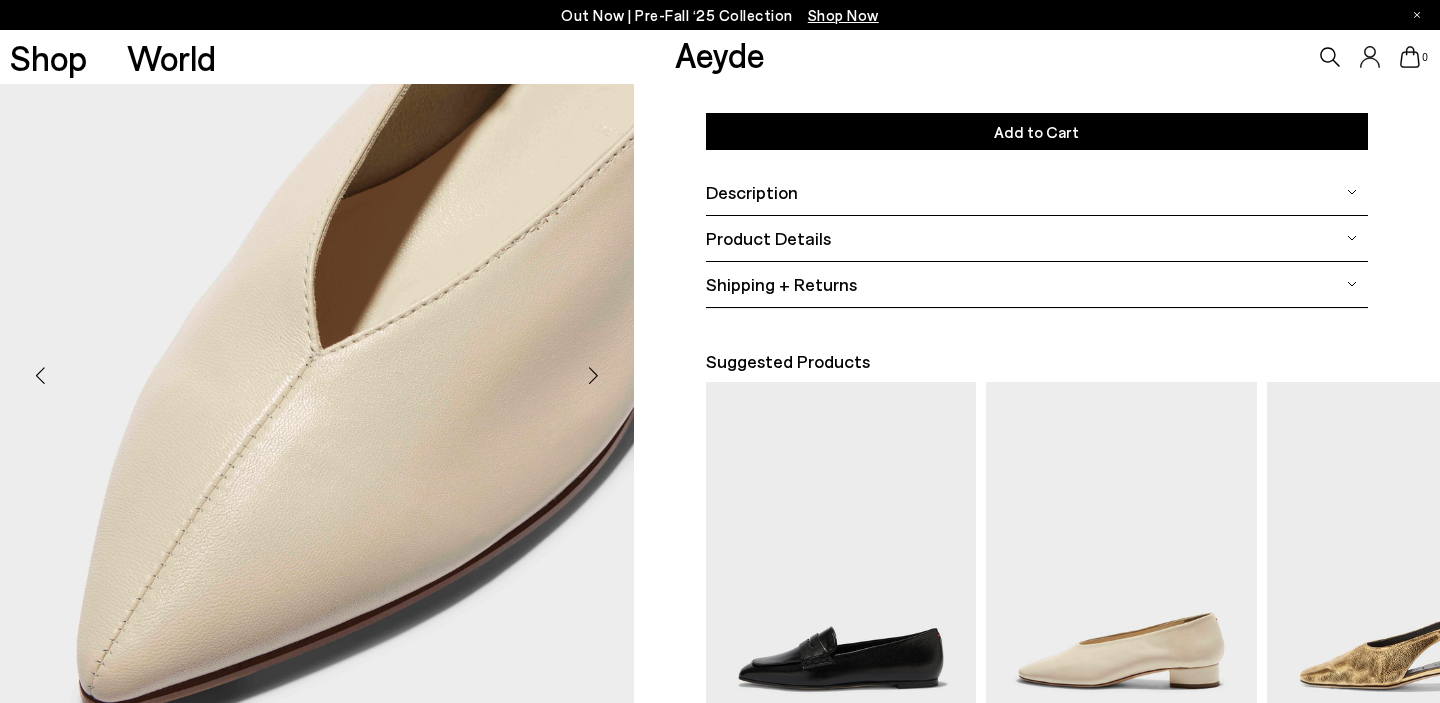 click at bounding box center [594, 376] 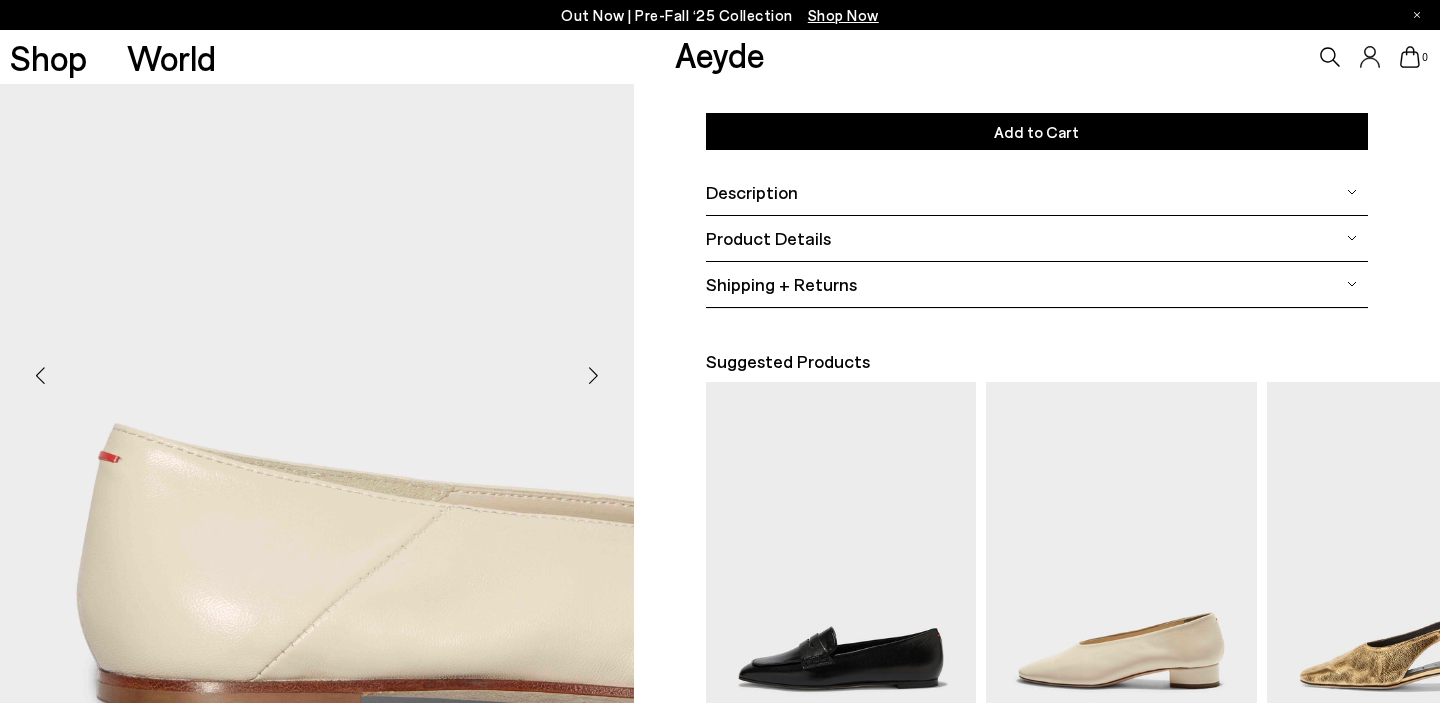 click at bounding box center (594, 376) 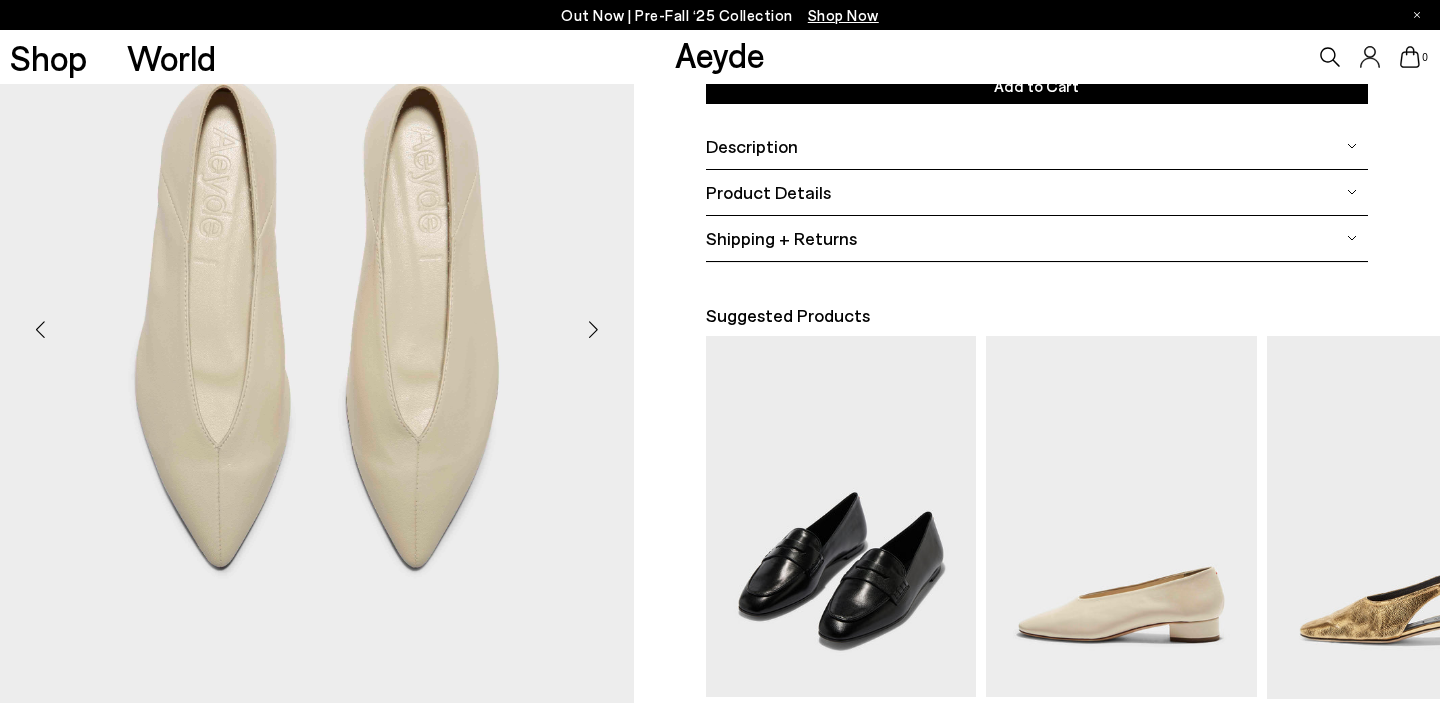 scroll, scrollTop: 121, scrollLeft: 0, axis: vertical 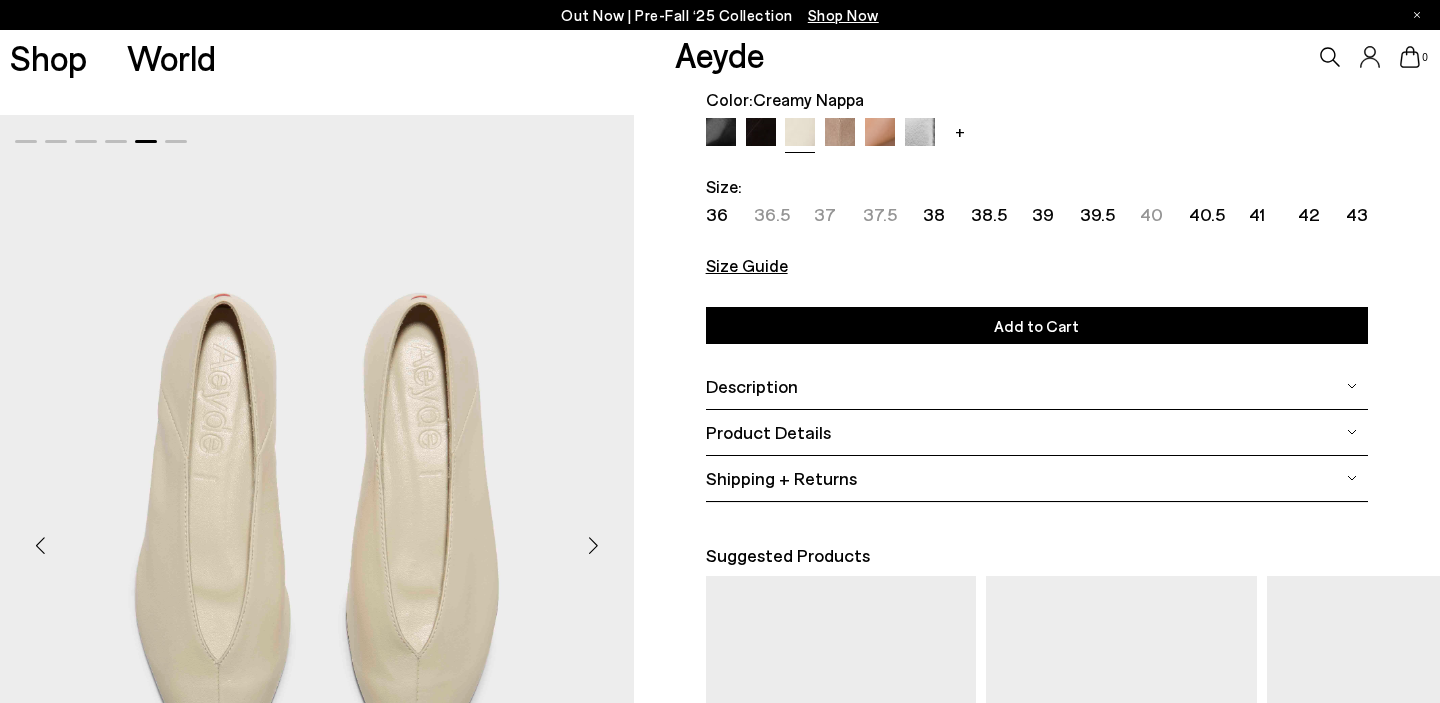 click on "37.5" at bounding box center (880, 214) 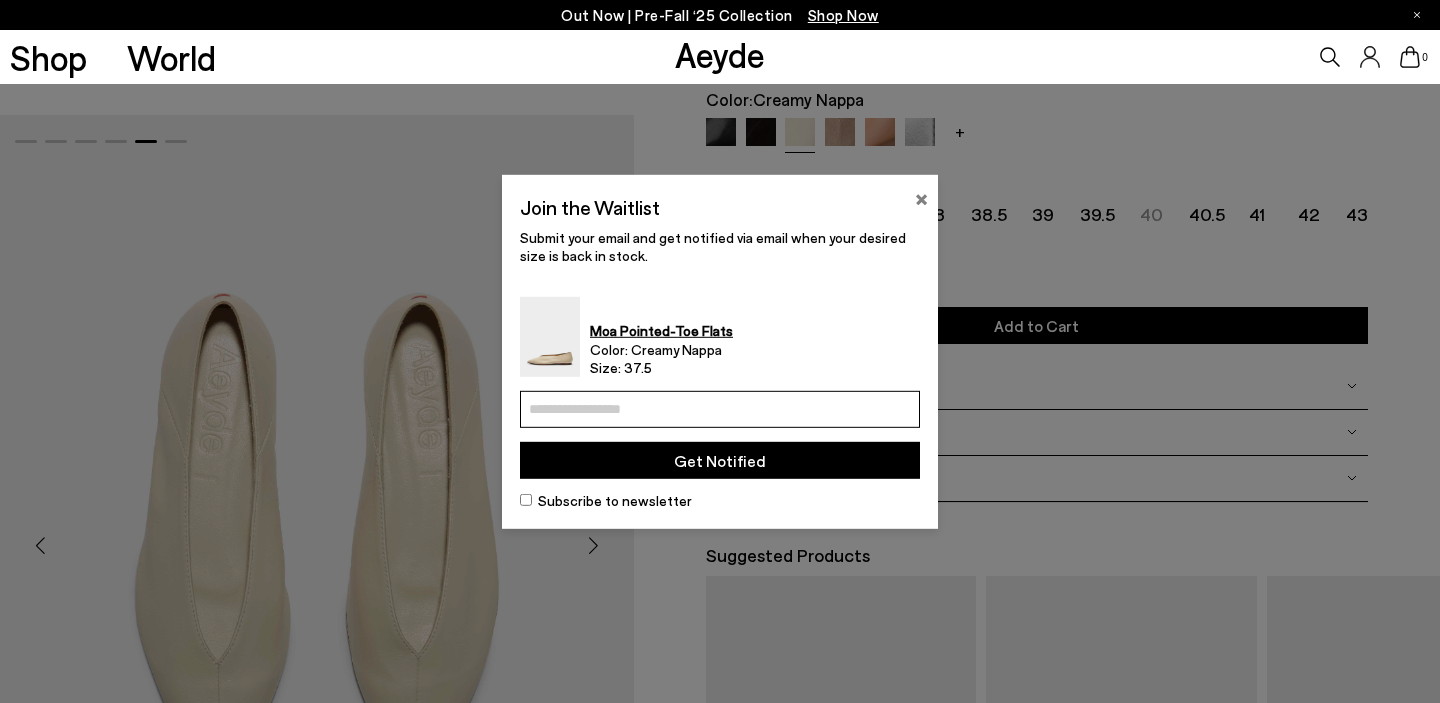 click on "×" at bounding box center (921, 196) 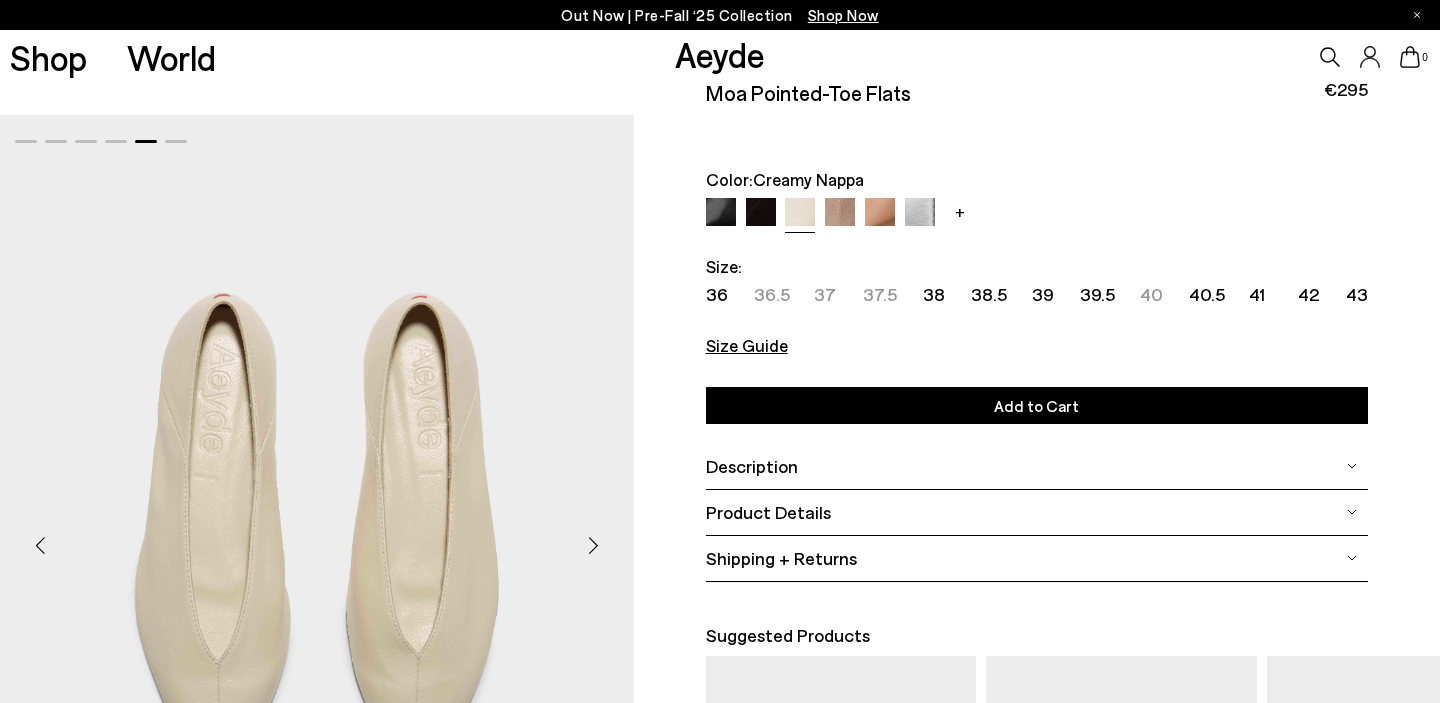 scroll, scrollTop: 26, scrollLeft: 0, axis: vertical 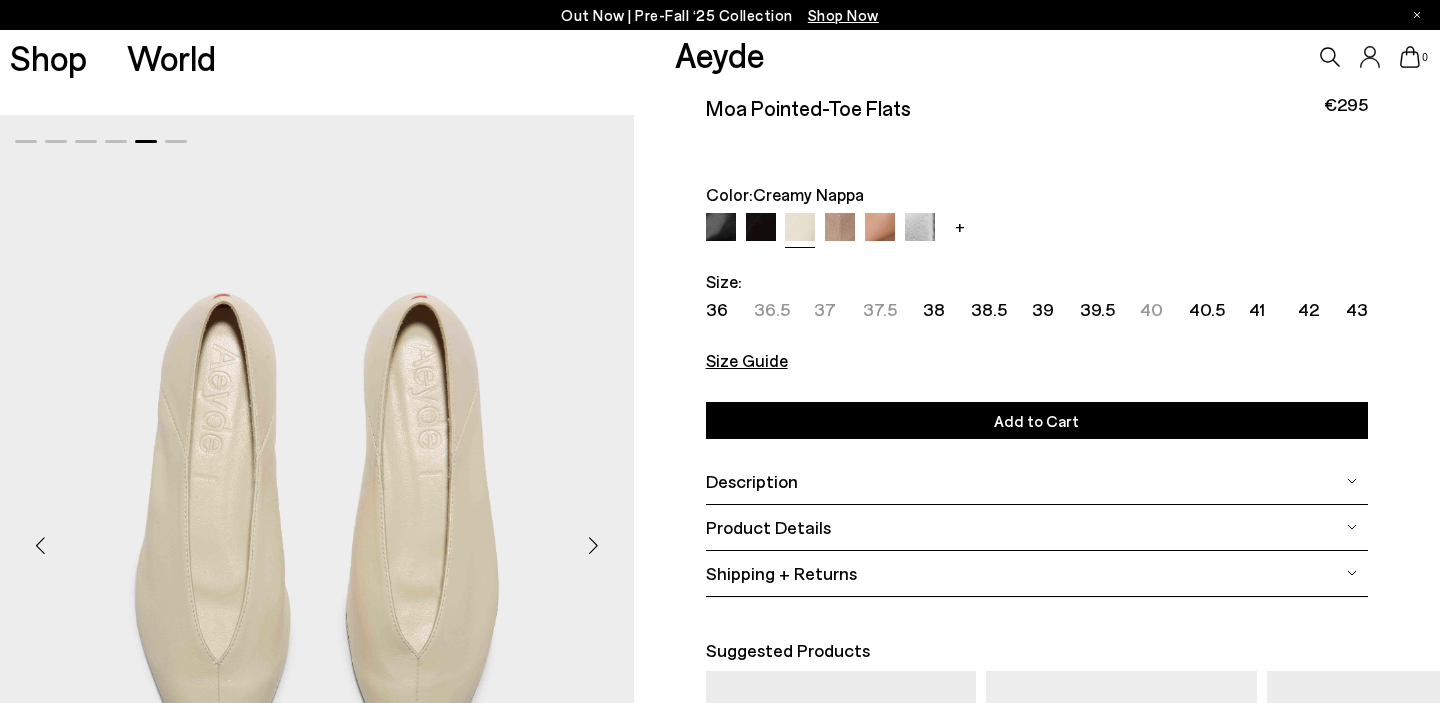click on "+" at bounding box center (960, 226) 